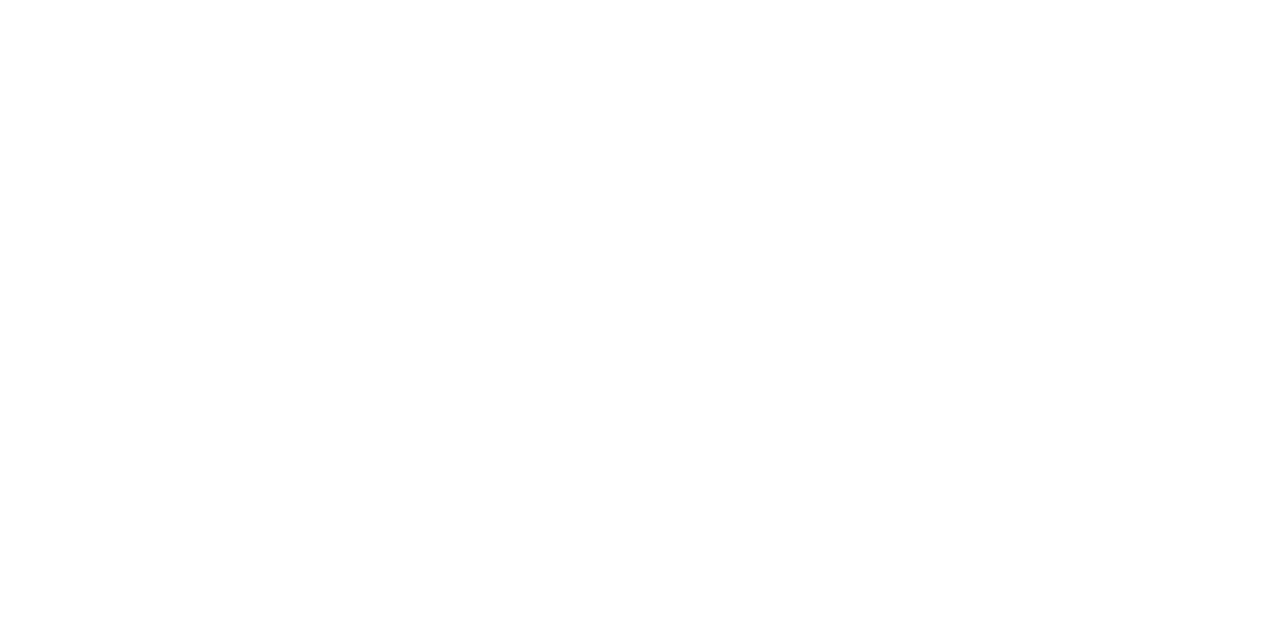 scroll, scrollTop: 0, scrollLeft: 0, axis: both 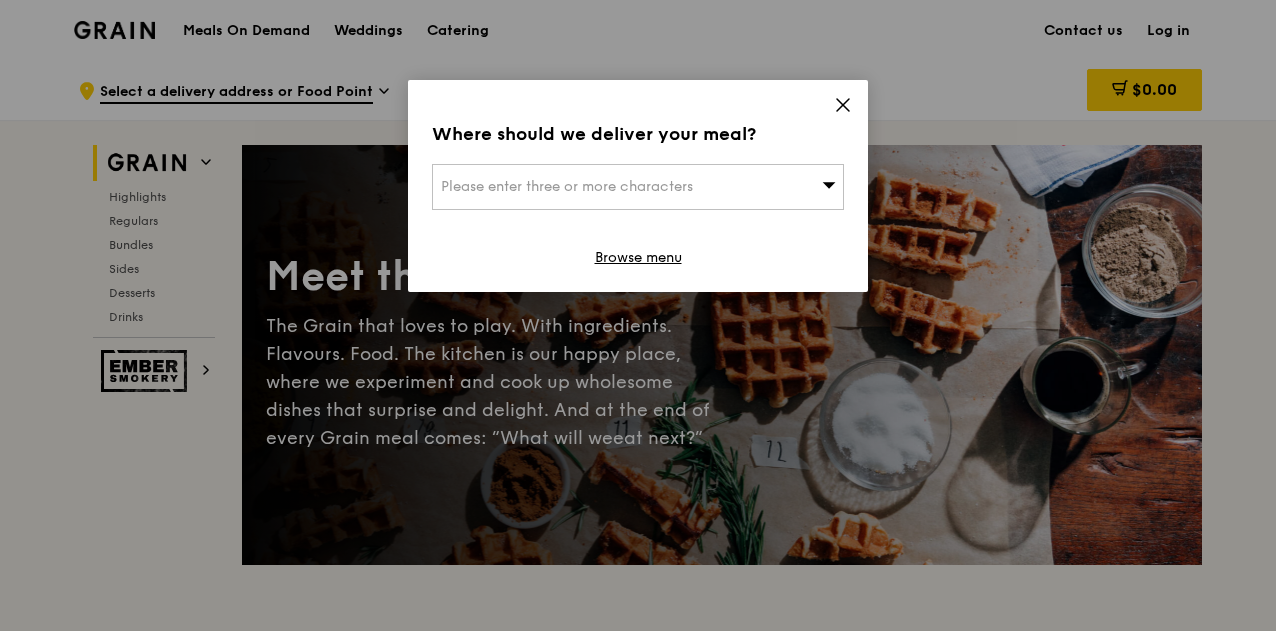 click on "Please enter three or more characters" at bounding box center [638, 187] 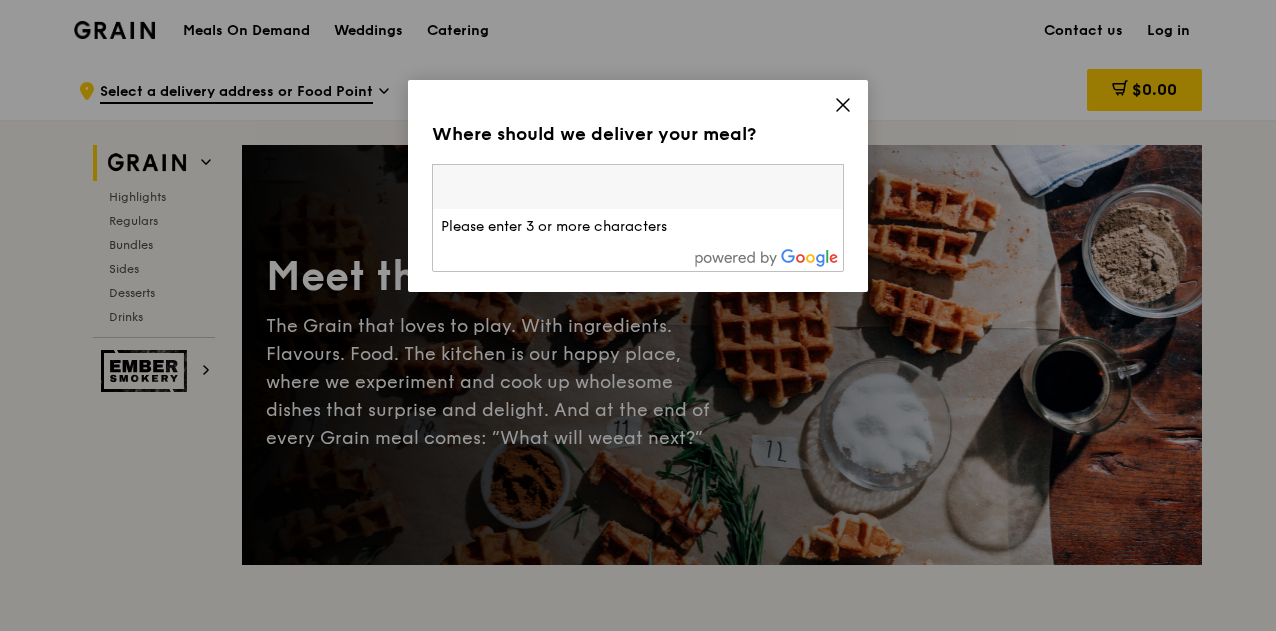 click 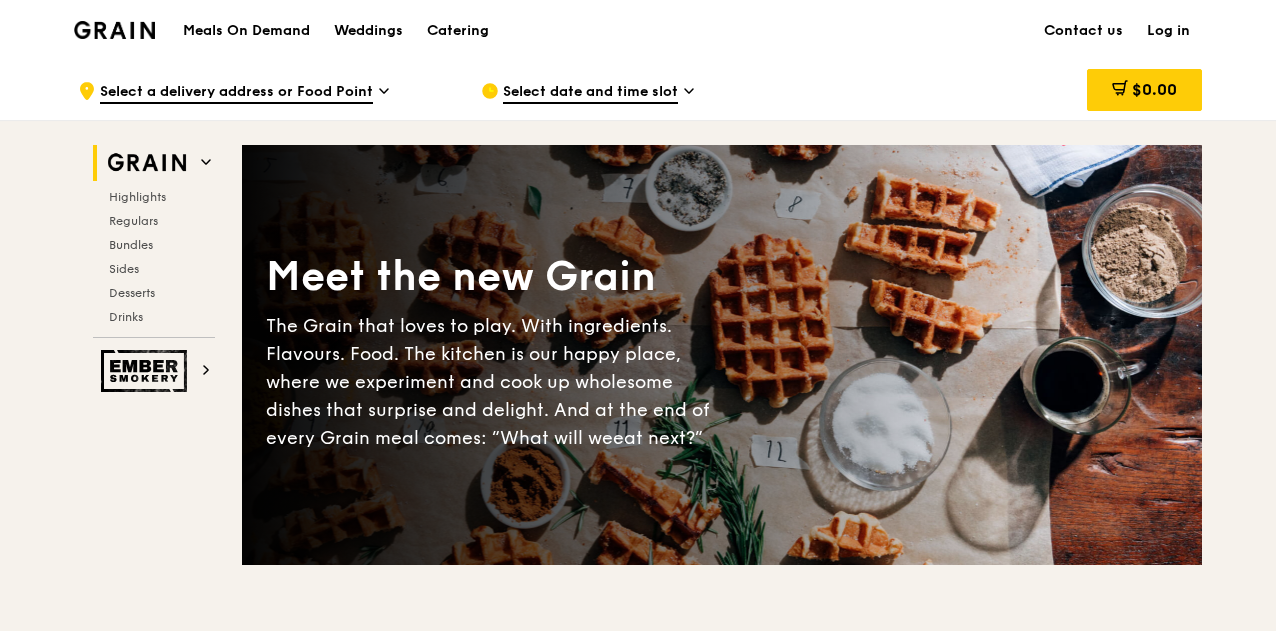 click on "Log in" at bounding box center (1168, 31) 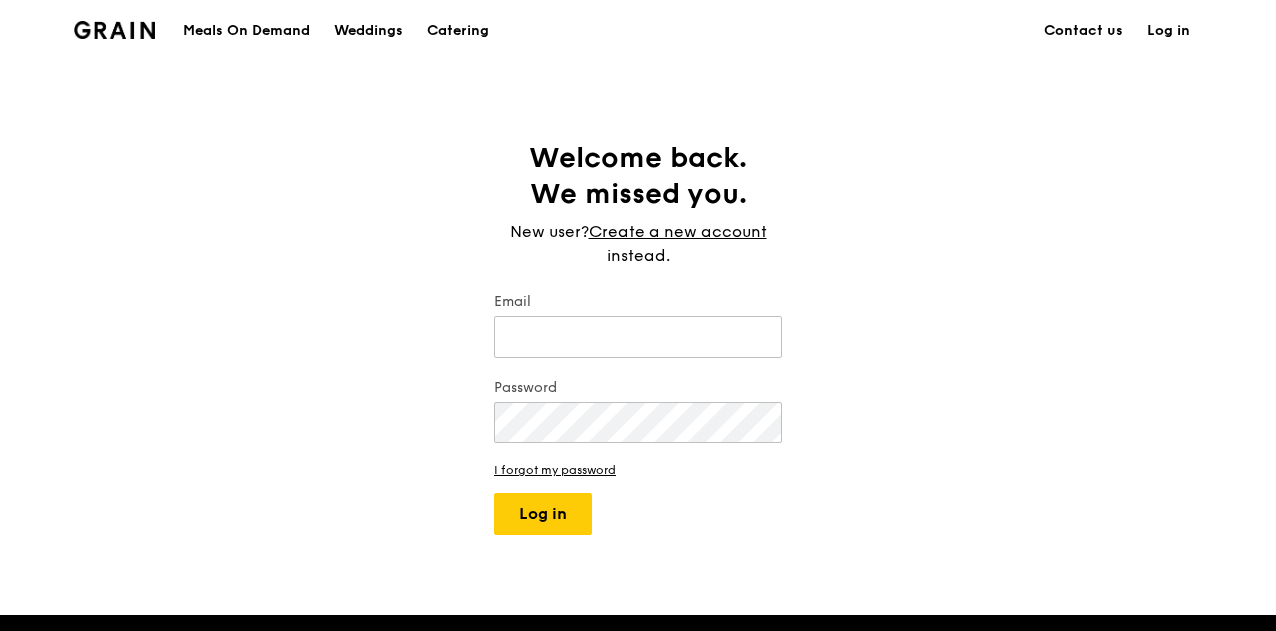 type on "[EMAIL]" 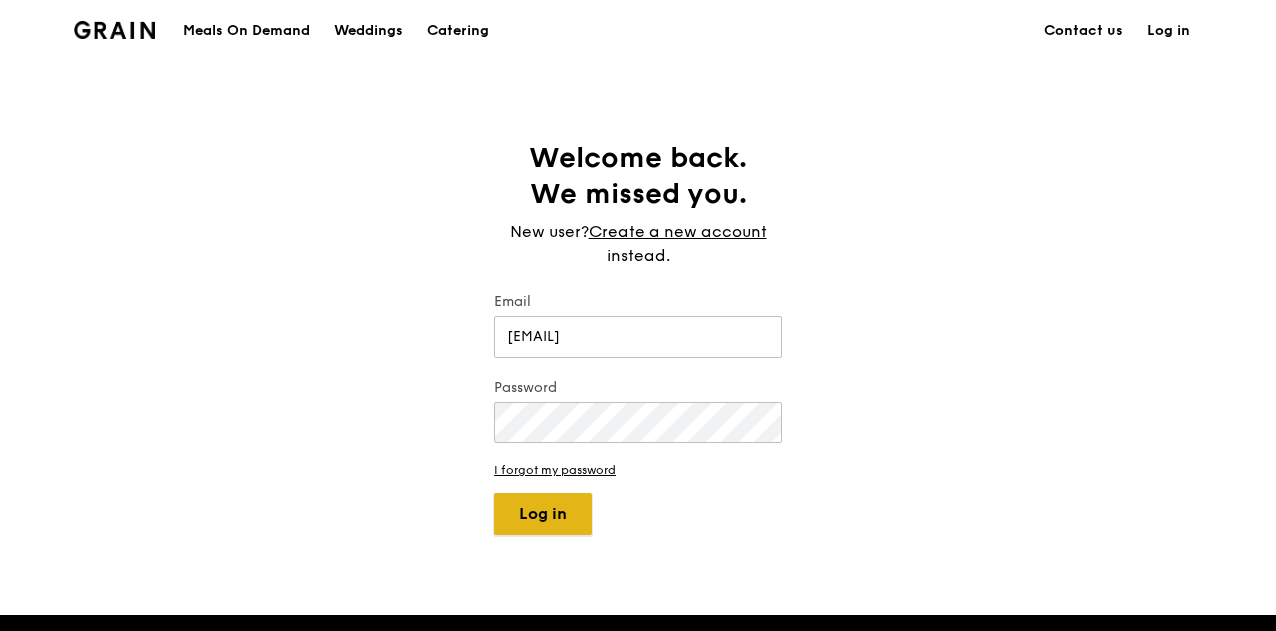 click on "Log in" at bounding box center (543, 514) 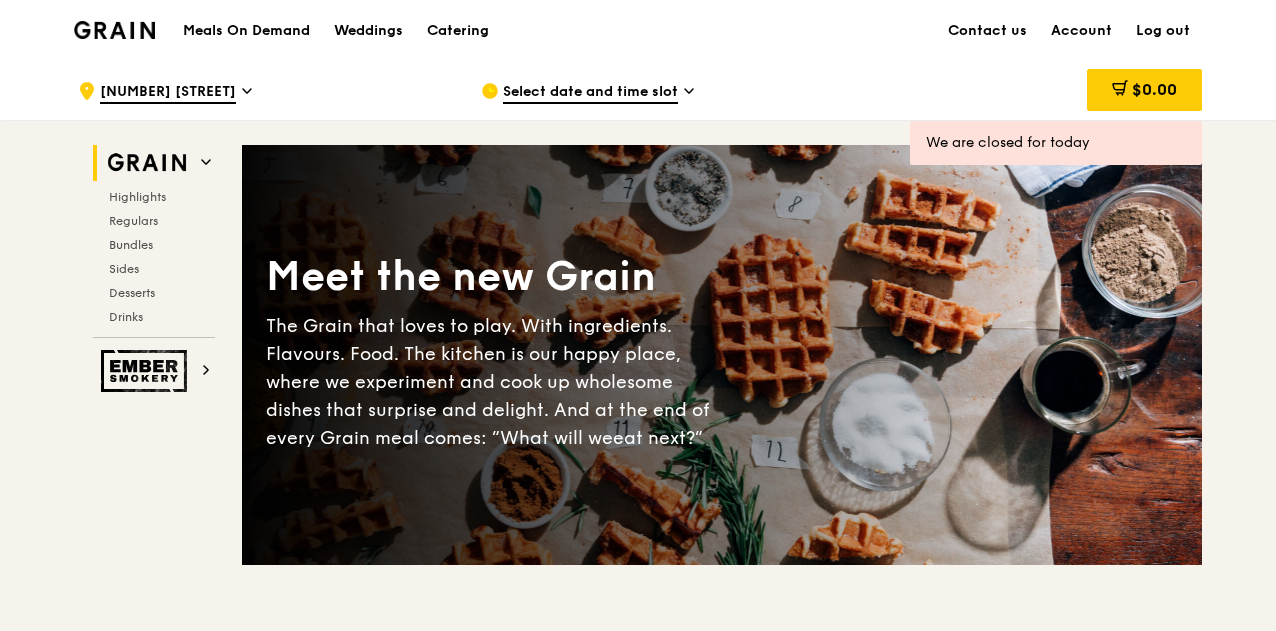 click on "Select date and time slot" at bounding box center (590, 93) 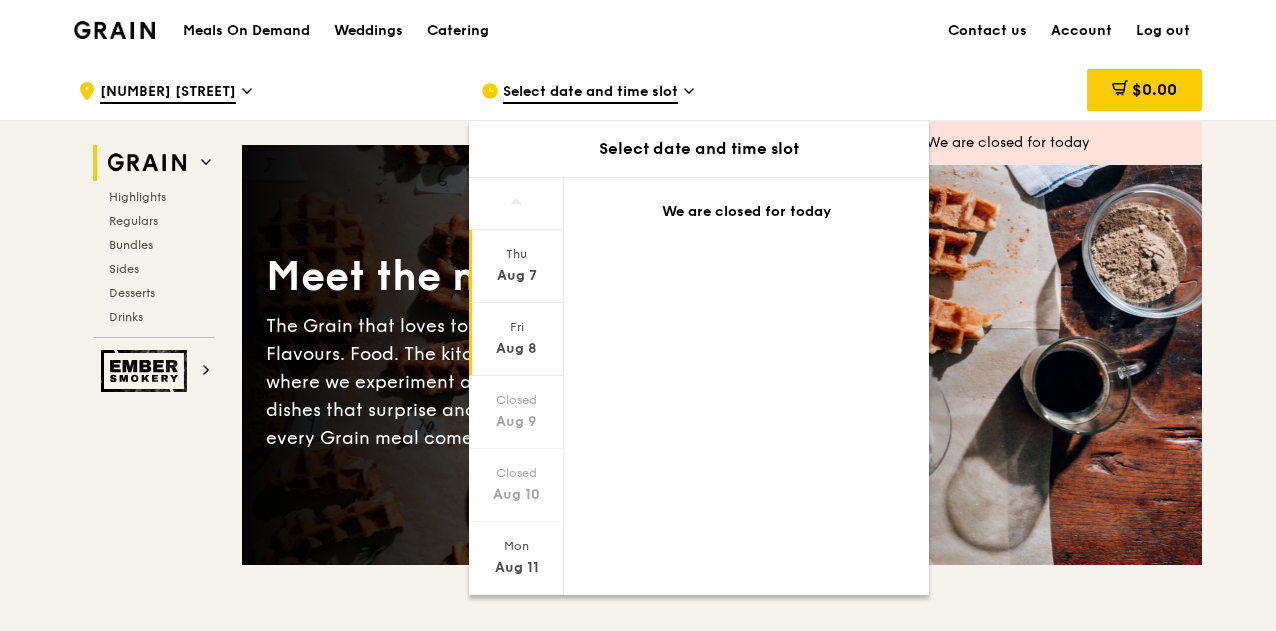 click on "[DAY]
[DATE]" at bounding box center (516, 339) 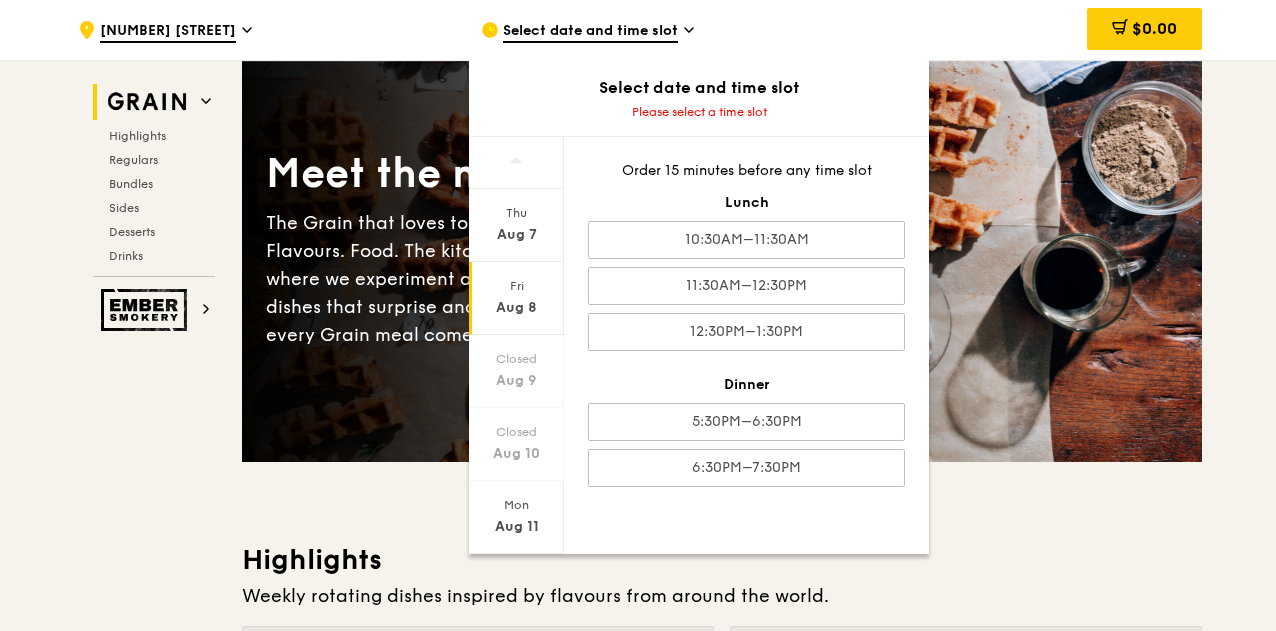 click on "[DAY]
[DATE]
[DAY]
[DATE]
Closed
[DATE]
Closed
[DATE]
Mon
Aug 11
Tue
Aug 12
Wed
Aug 13
Order 15 minutes before any time slot Lunch
[TIME]–[TIME]
[TIME]–[TIME]
[TIME]–[TIME]
Dinner
[TIME]–[TIME]
[TIME]–[TIME]" at bounding box center [699, 345] 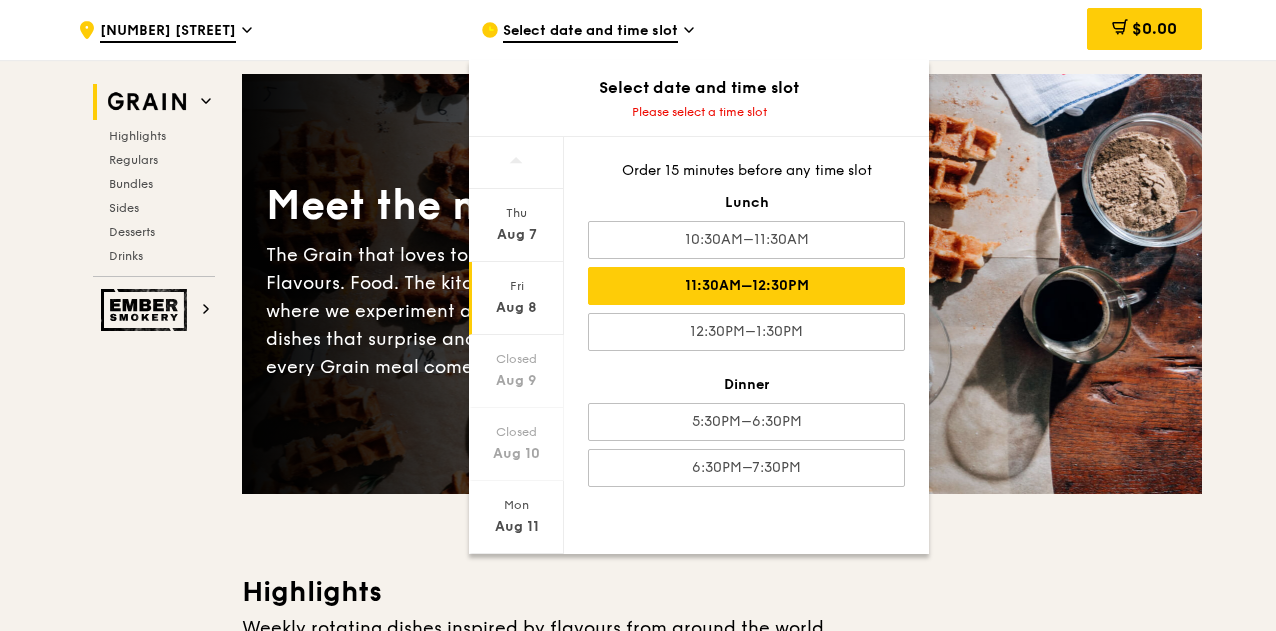 scroll, scrollTop: 83, scrollLeft: 0, axis: vertical 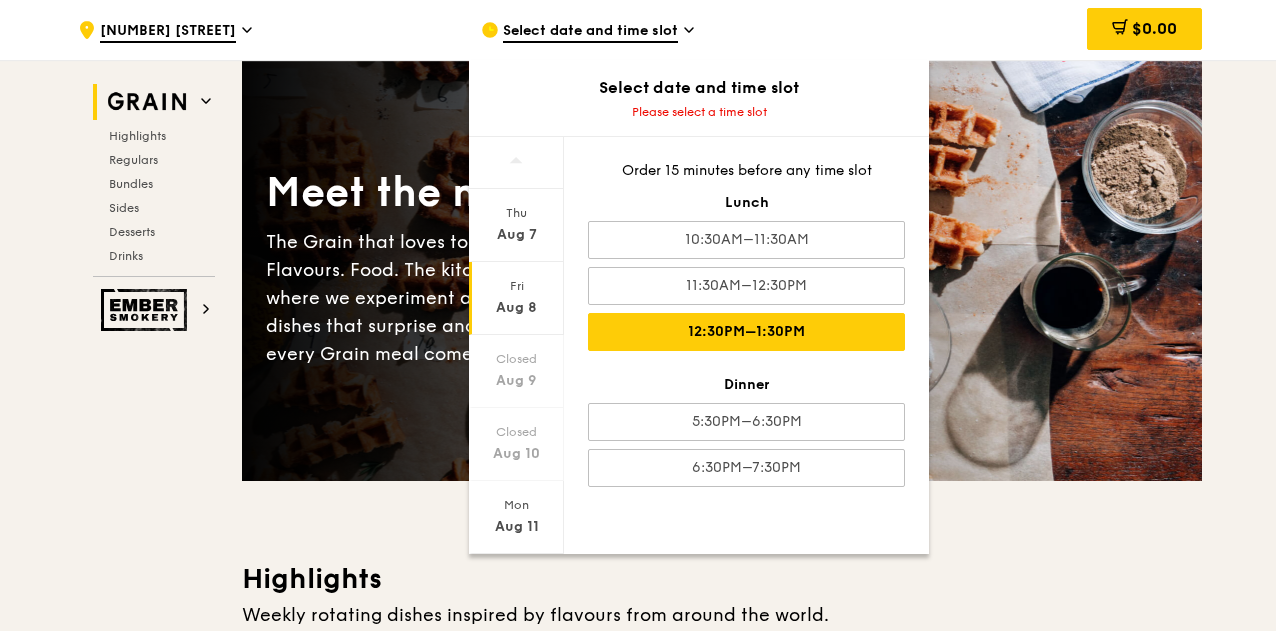 click on "12:30PM–1:30PM" at bounding box center (746, 332) 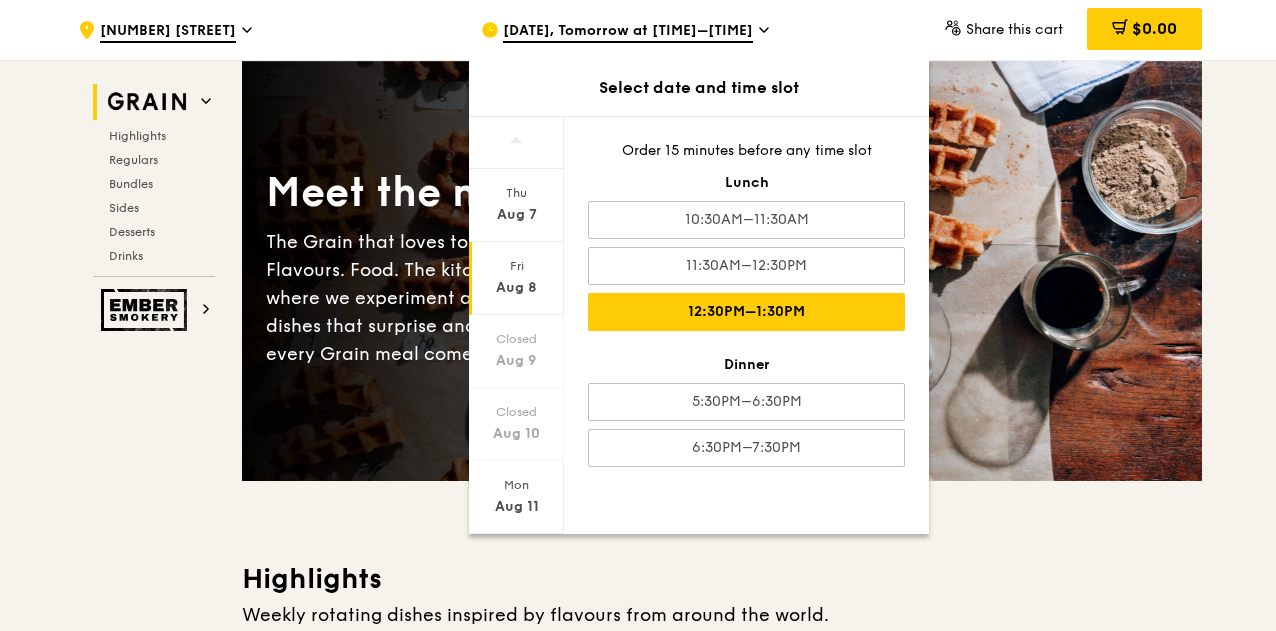 click on "Meet the new Grain The Grain that loves to play. With ingredients. Flavours. Food. The kitchen is our happy place, where we experiment and cook up wholesome dishes that surprise and delight. And at the end of every Grain meal comes: “What will we  eat next?”" at bounding box center [722, 271] 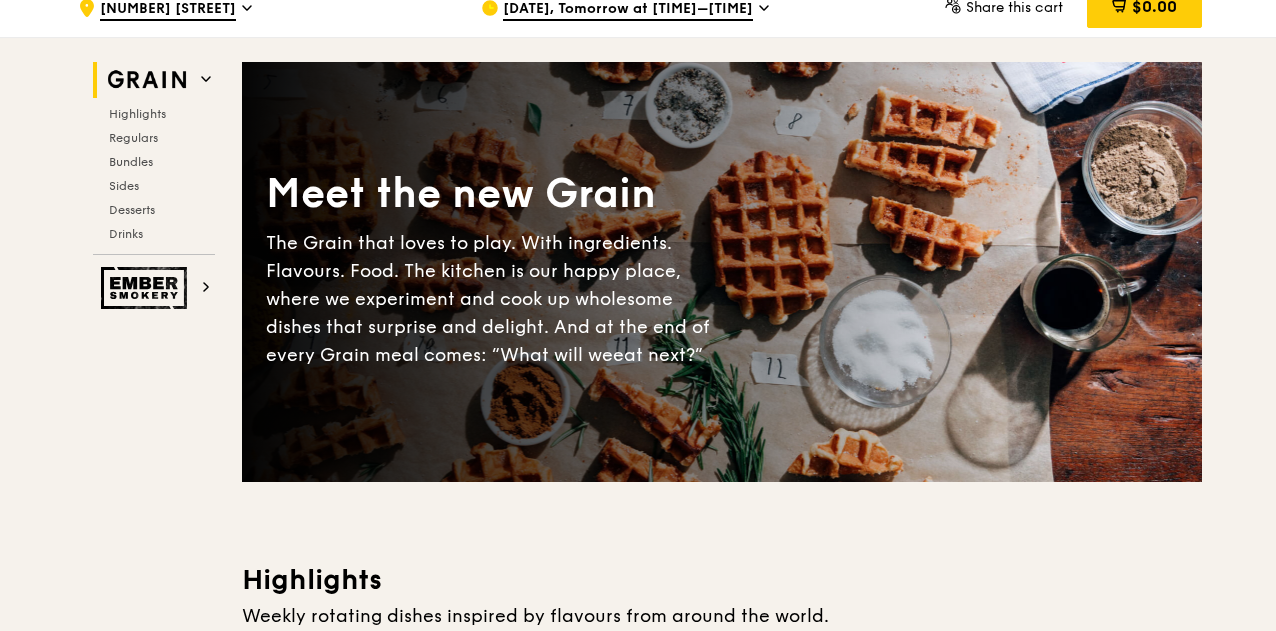 scroll, scrollTop: 0, scrollLeft: 0, axis: both 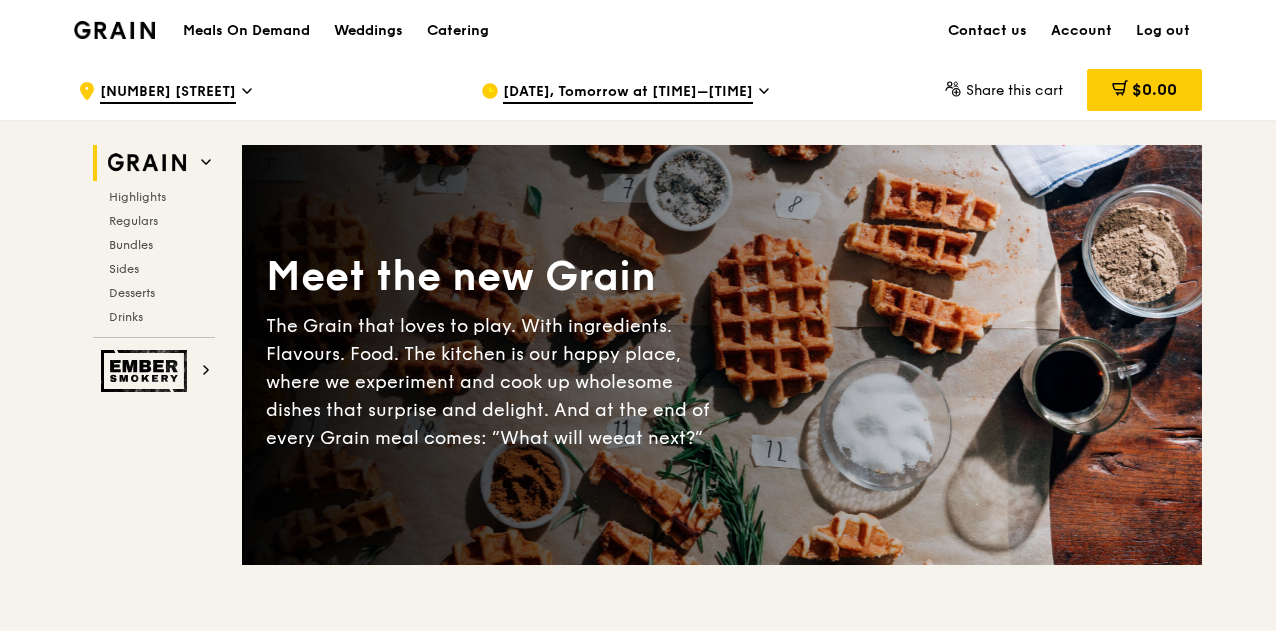 click on ".cls-1 {
fill: none;
stroke: #fff;
stroke-linecap: round;
stroke-linejoin: round;
stroke-width: 1.5px;
}
.cls-2 {
fill: #fecc07;
}
.cls-2, .cls-3 {
stroke-width: 0px;
}
.cls-3 {
fill: #fff;
fill-rule: evenodd;
}
[NUMBER] [STREET]" at bounding box center [263, 91] 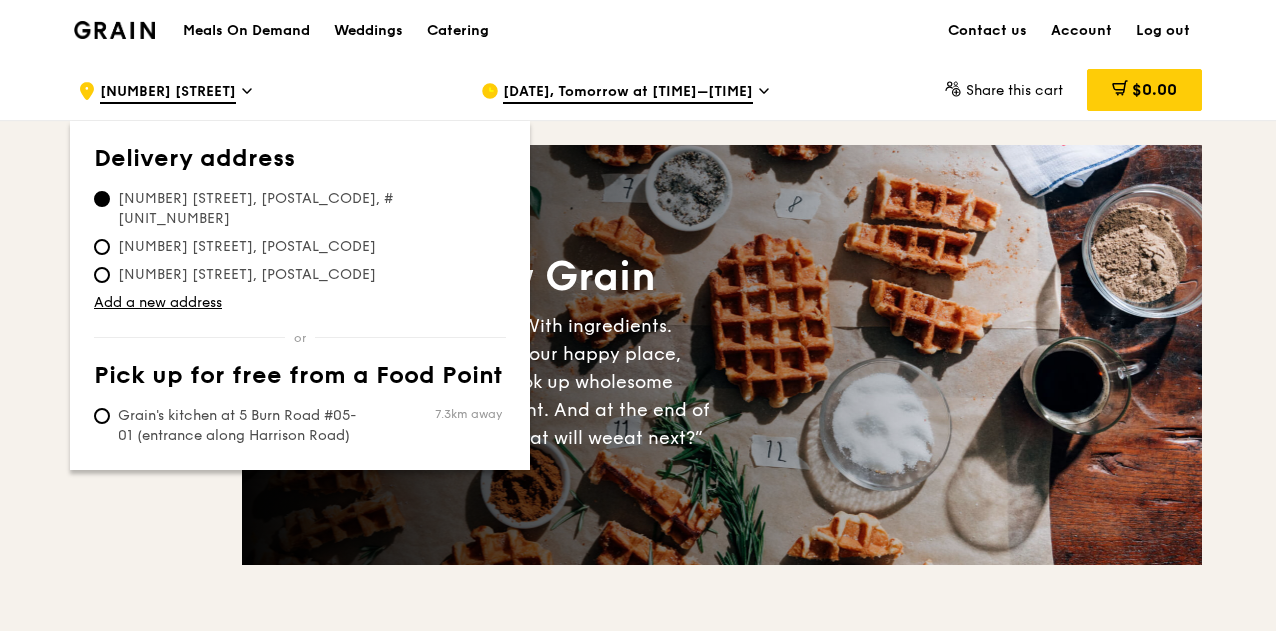 click on "Meet the new Grain The Grain that loves to play. With ingredients. Flavours. Food. The kitchen is our happy place, where we experiment and cook up wholesome dishes that surprise and delight. And at the end of every Grain meal comes: “What will we  eat next?”" at bounding box center [722, 355] 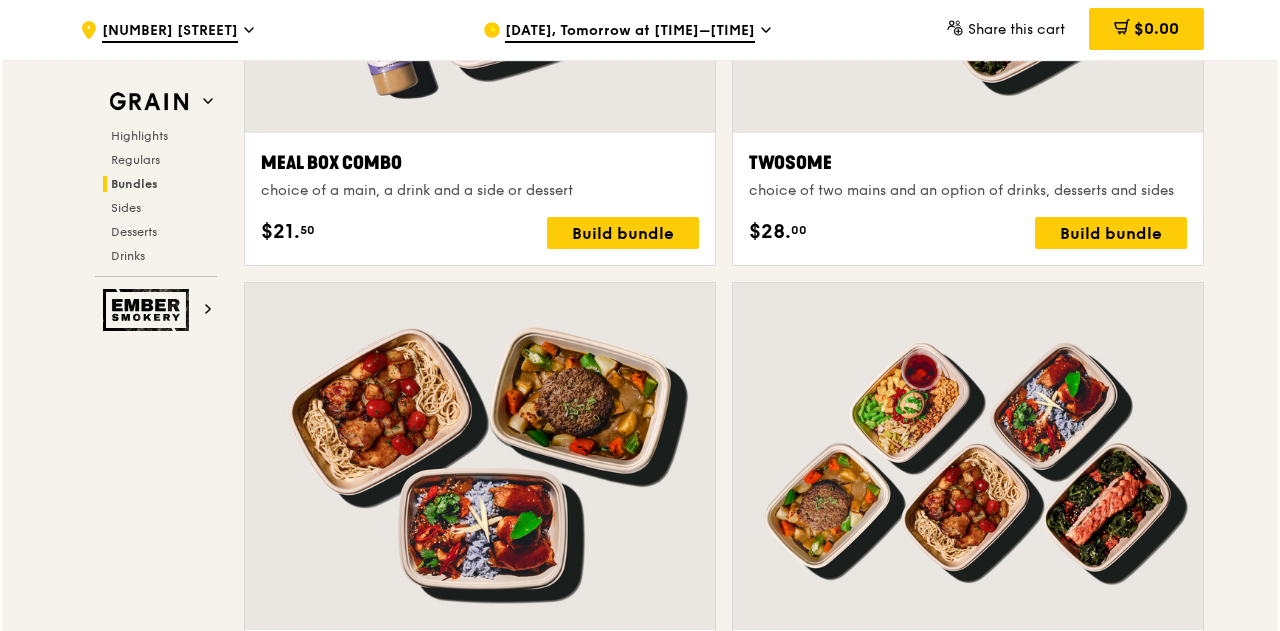 scroll, scrollTop: 3139, scrollLeft: 0, axis: vertical 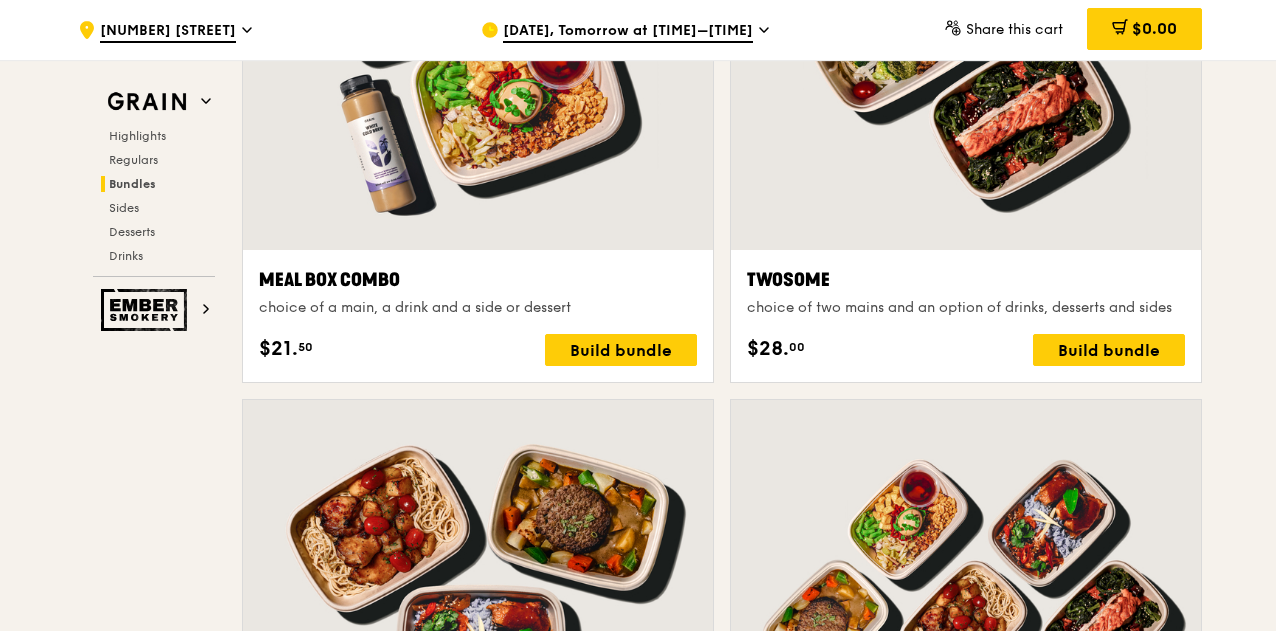 click on "choice of two mains and an option of drinks, desserts and sides" at bounding box center [966, 308] 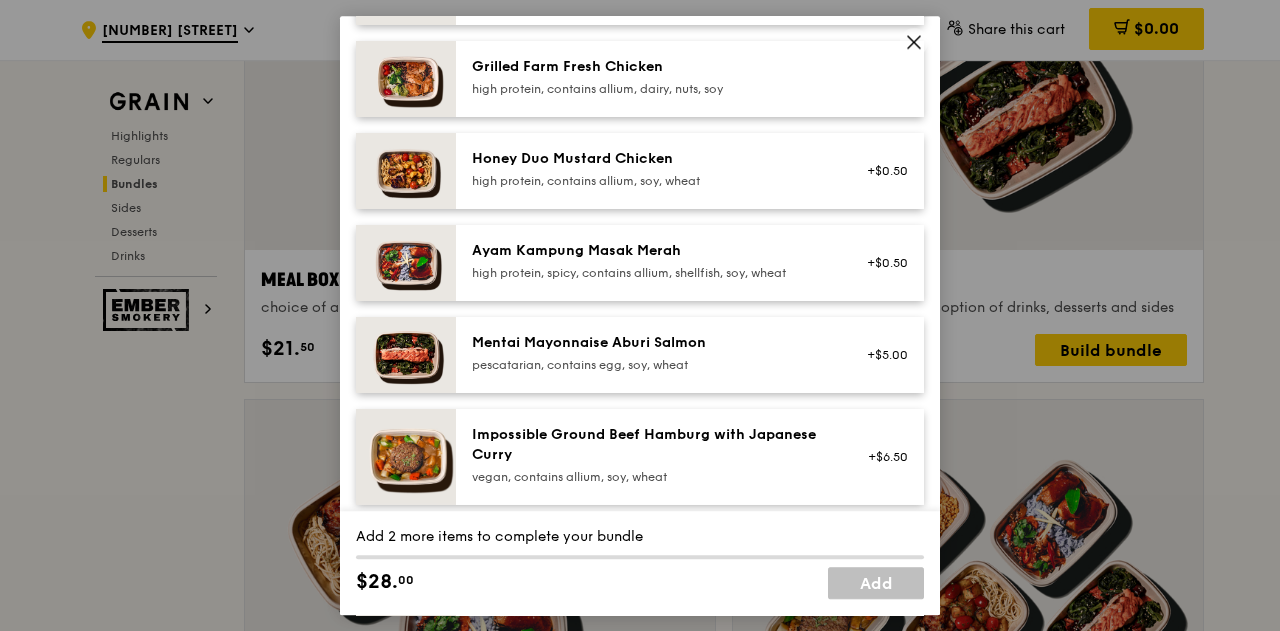 scroll, scrollTop: 578, scrollLeft: 0, axis: vertical 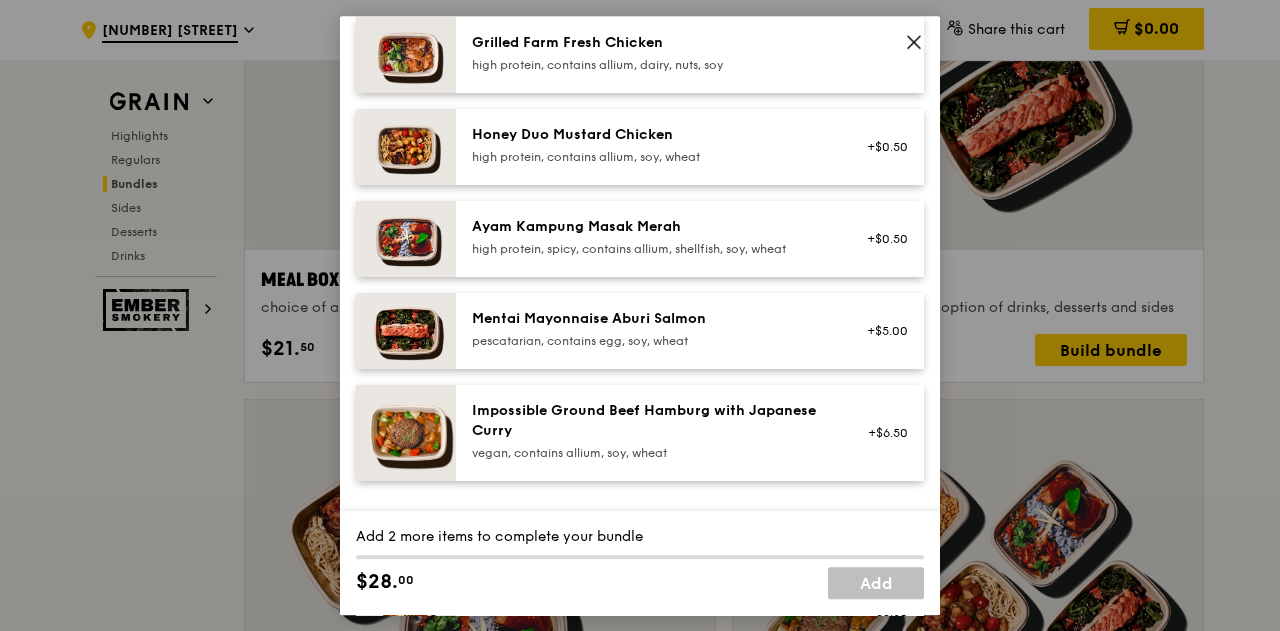 click on "high protein, spicy, contains allium, shellfish, soy, wheat" at bounding box center [651, 249] 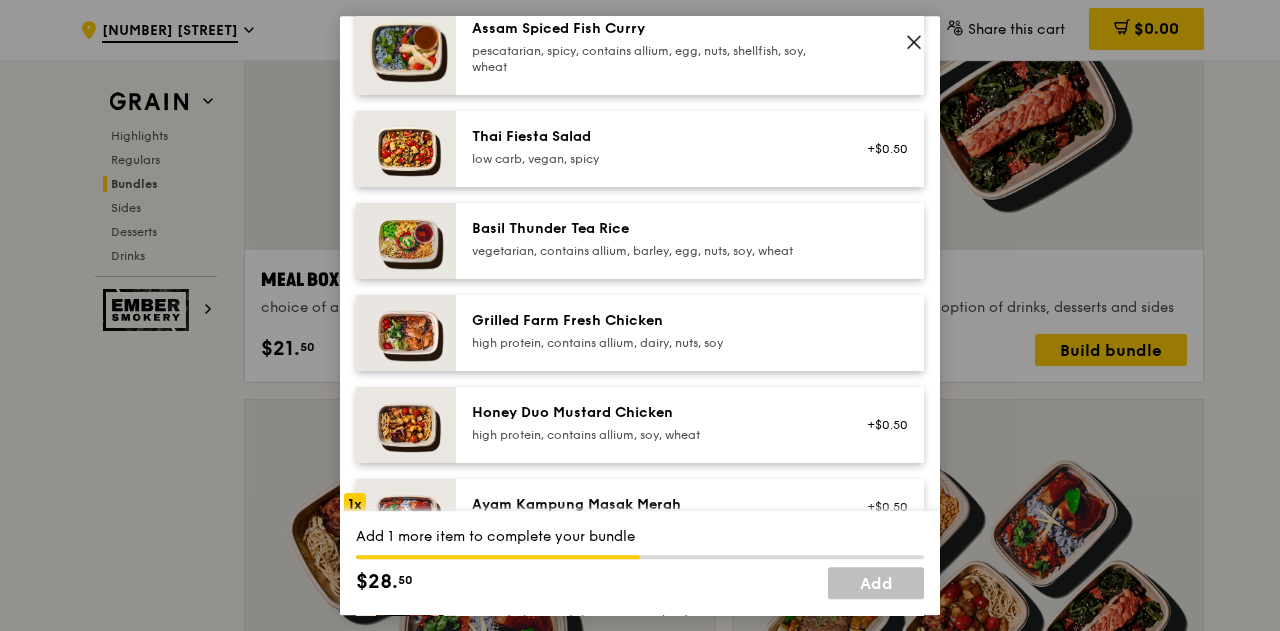 scroll, scrollTop: 289, scrollLeft: 0, axis: vertical 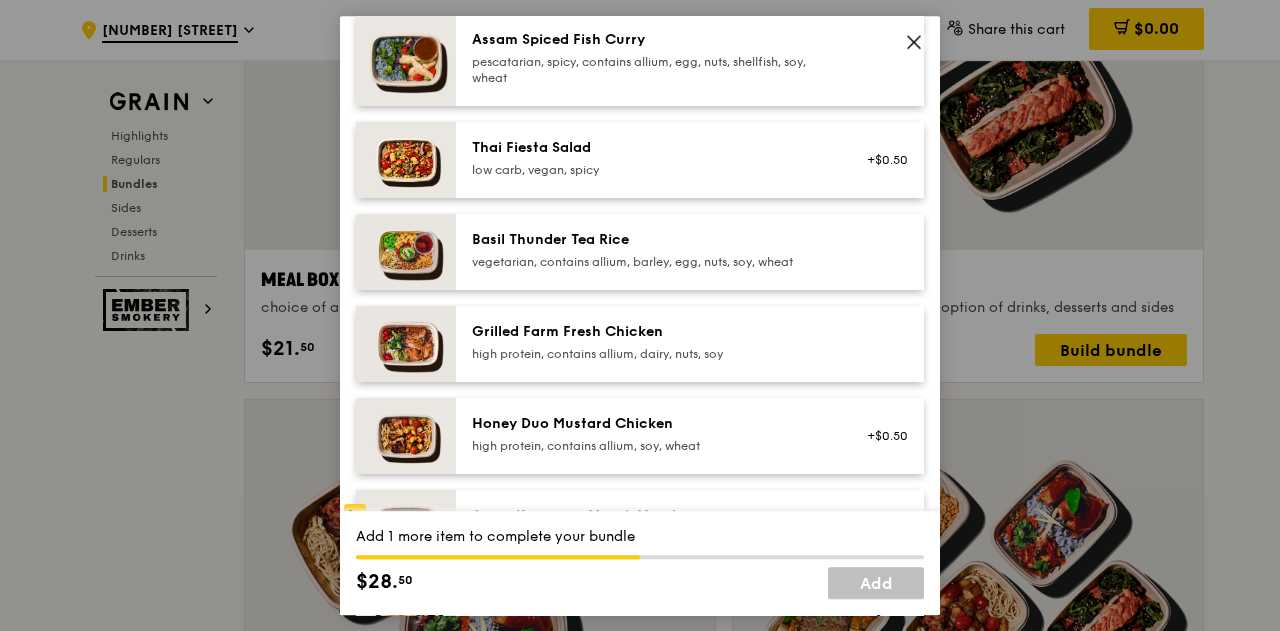 click on "high protein, contains allium, soy, wheat" at bounding box center (651, 446) 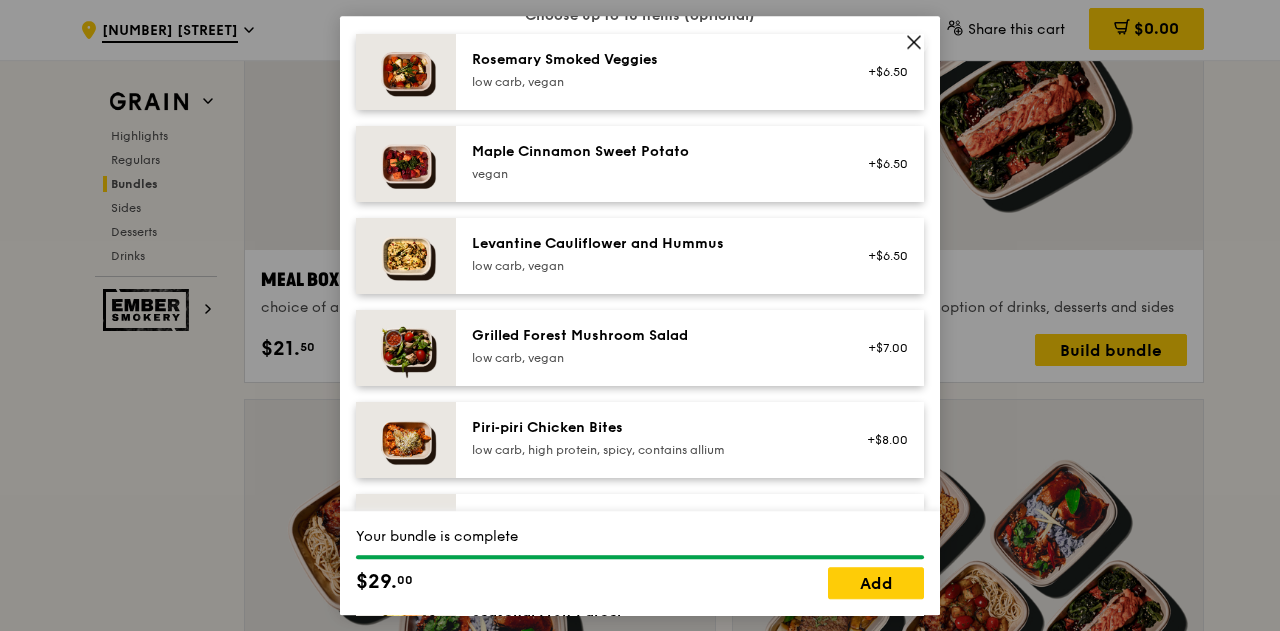 scroll, scrollTop: 1084, scrollLeft: 0, axis: vertical 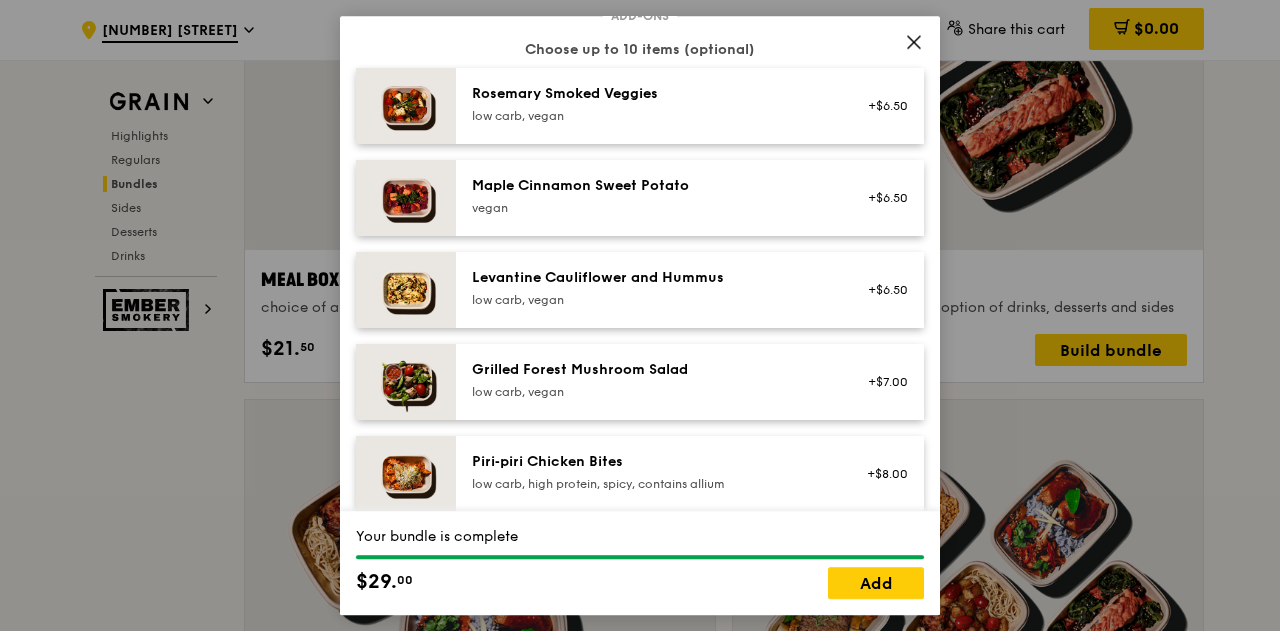 click on "Maple Cinnamon Sweet Potato
vegan" at bounding box center (651, 196) 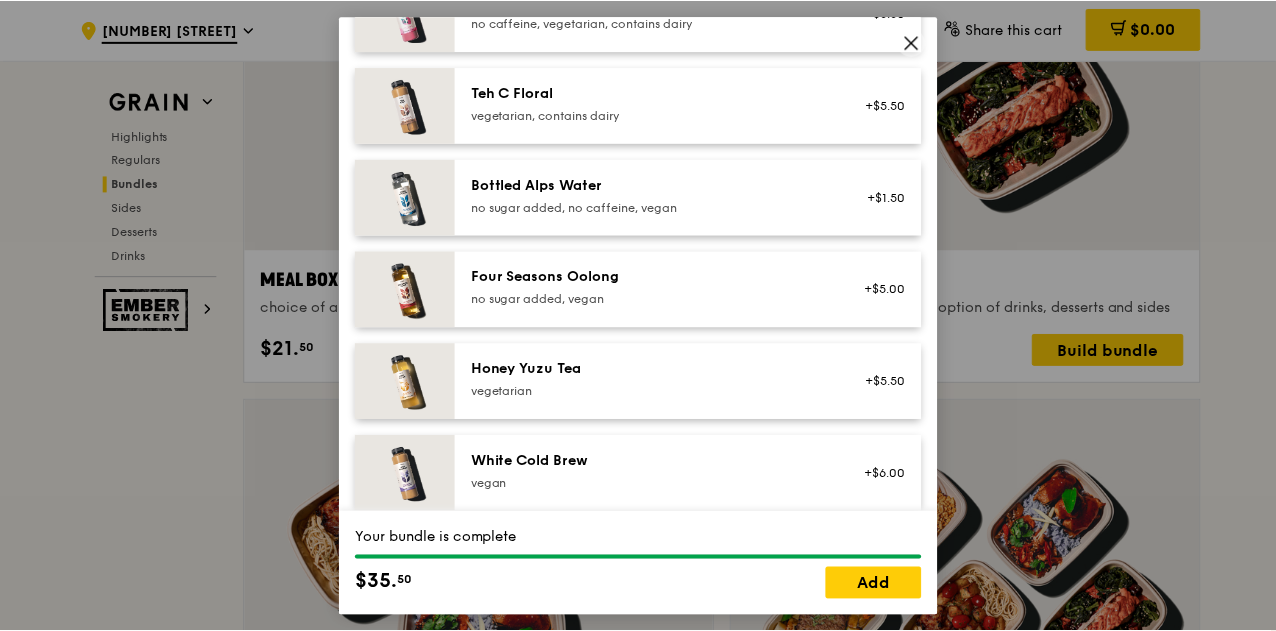 scroll, scrollTop: 2488, scrollLeft: 0, axis: vertical 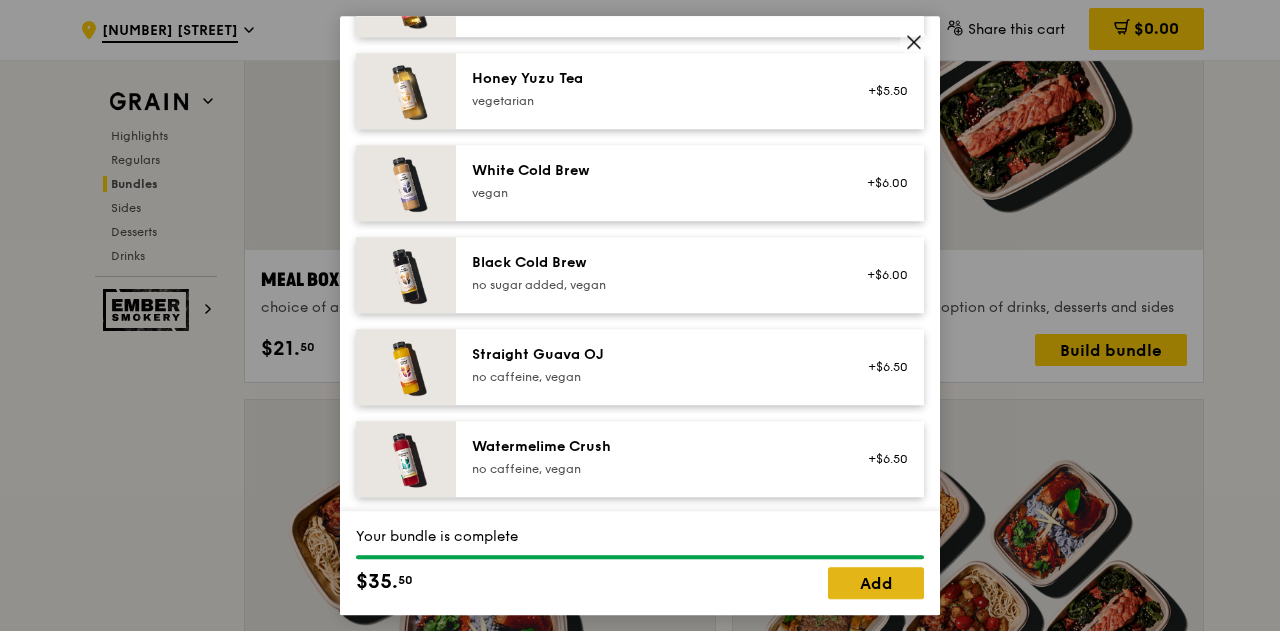 click on "Add" at bounding box center [876, 583] 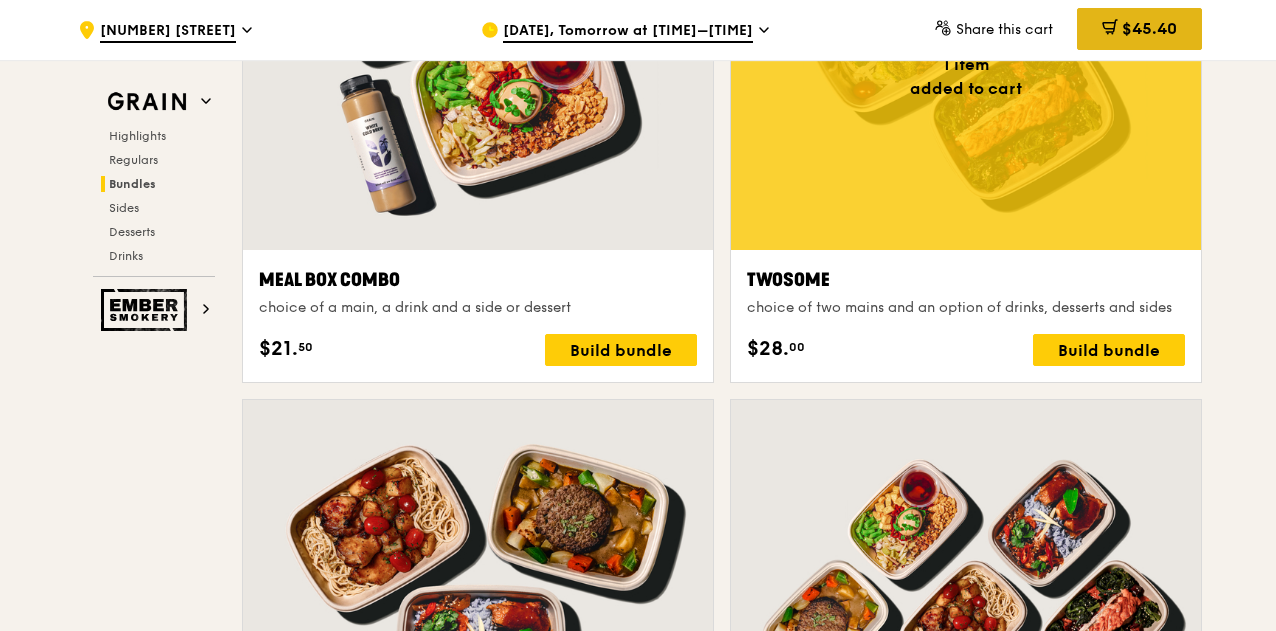 click on "$45.40" at bounding box center [1139, 29] 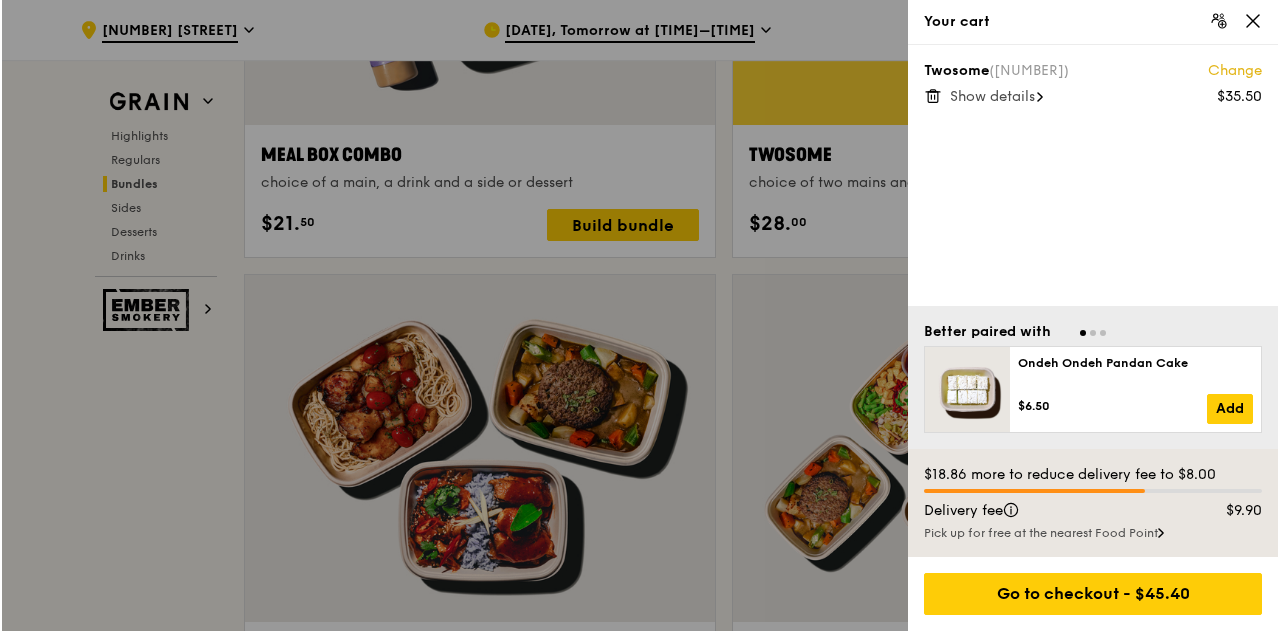 scroll, scrollTop: 3276, scrollLeft: 0, axis: vertical 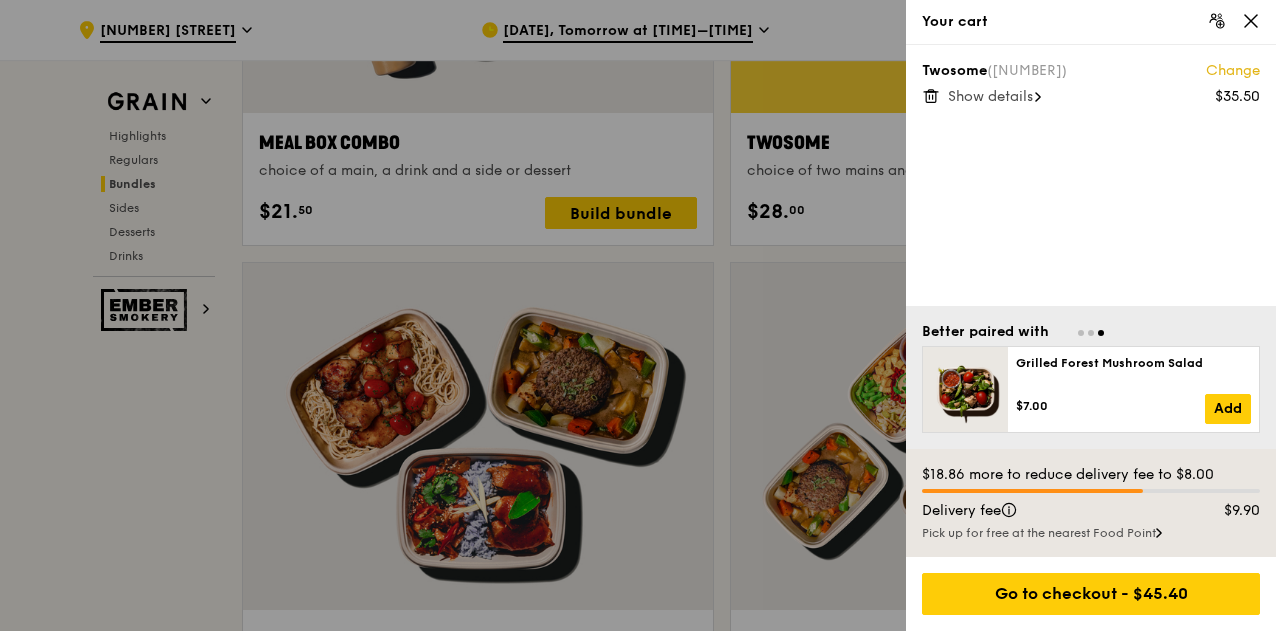 click 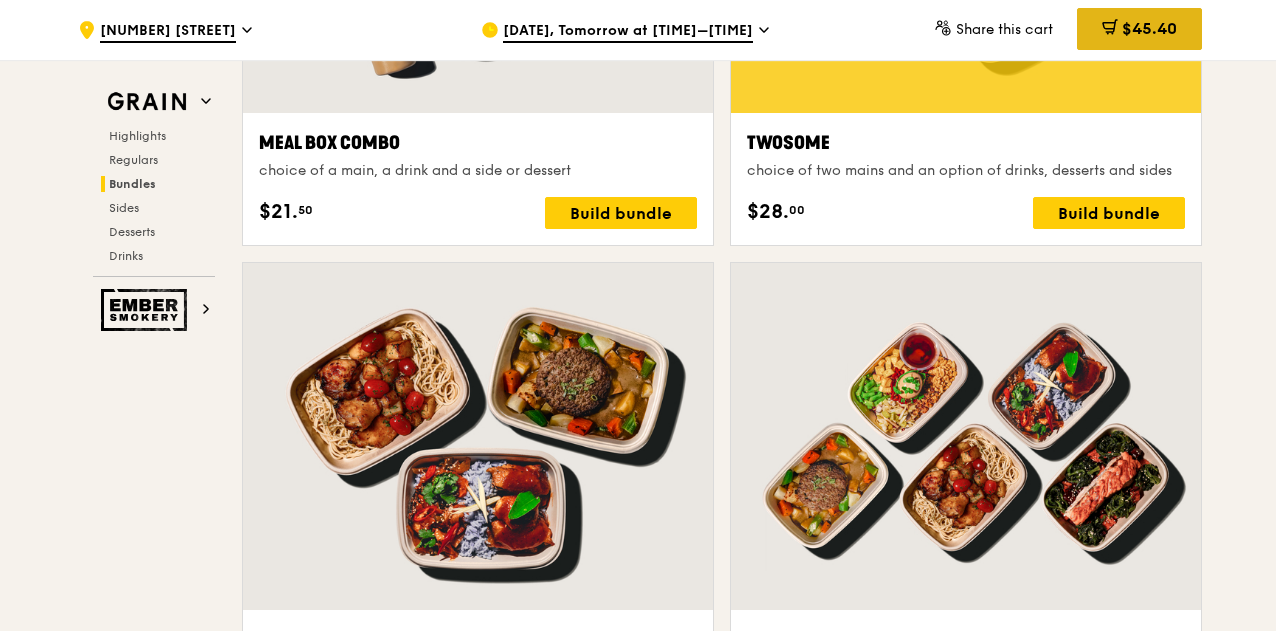 click on "$45.40" at bounding box center (1139, 29) 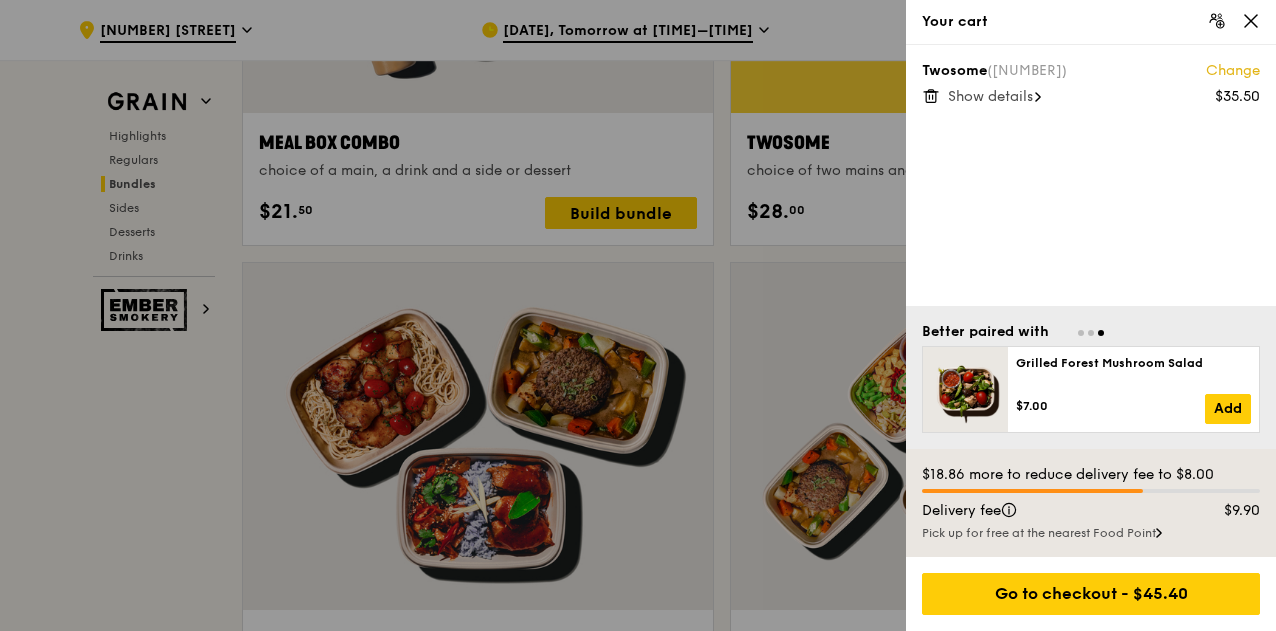 click on "Change" at bounding box center (1233, 71) 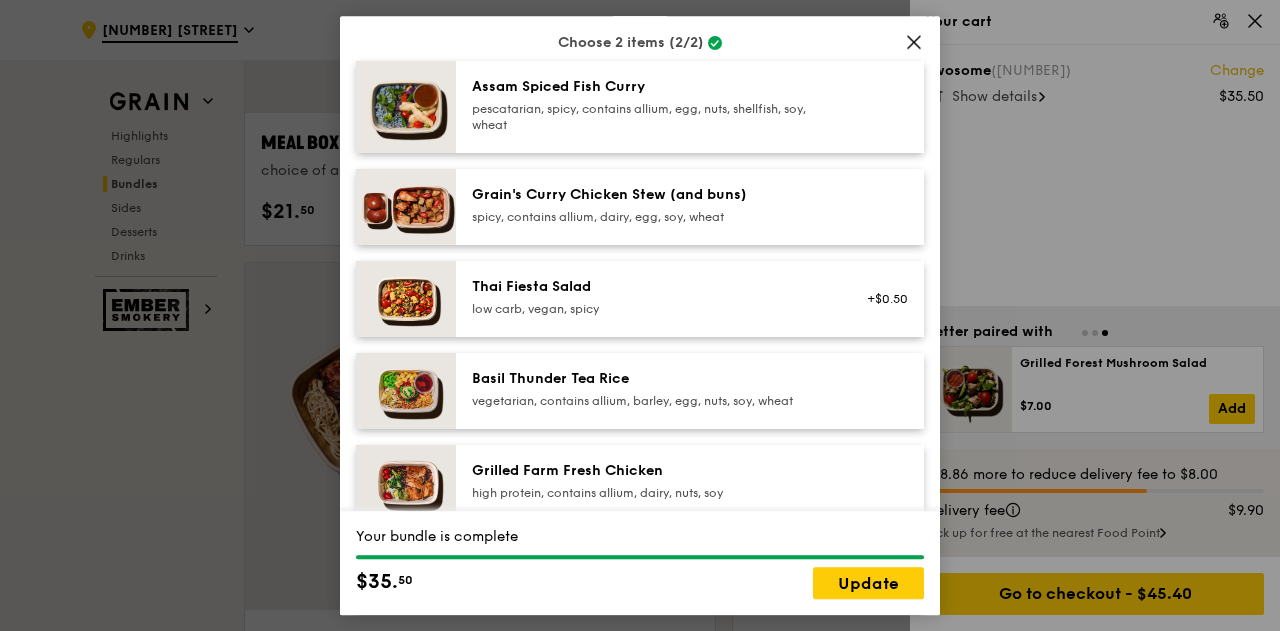 scroll, scrollTop: 150, scrollLeft: 0, axis: vertical 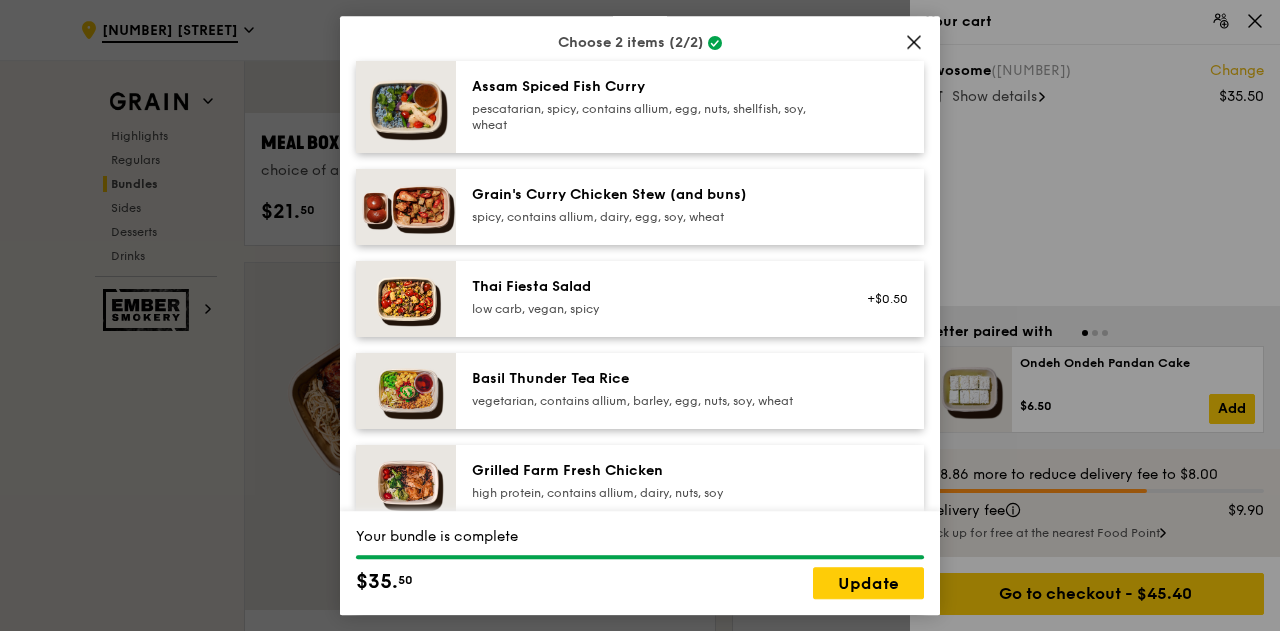 click on "Assam Spiced Fish Curry
pescatarian, spicy, contains allium, egg, nuts, shellfish, soy, wheat" at bounding box center [651, 105] 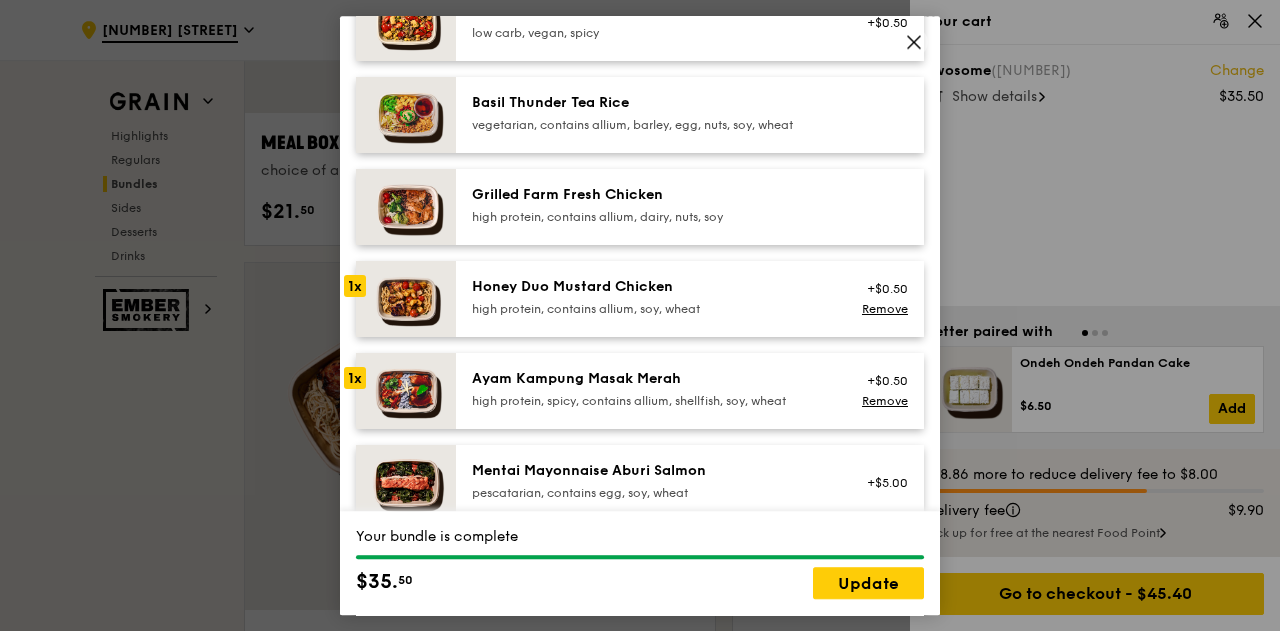 scroll, scrollTop: 506, scrollLeft: 0, axis: vertical 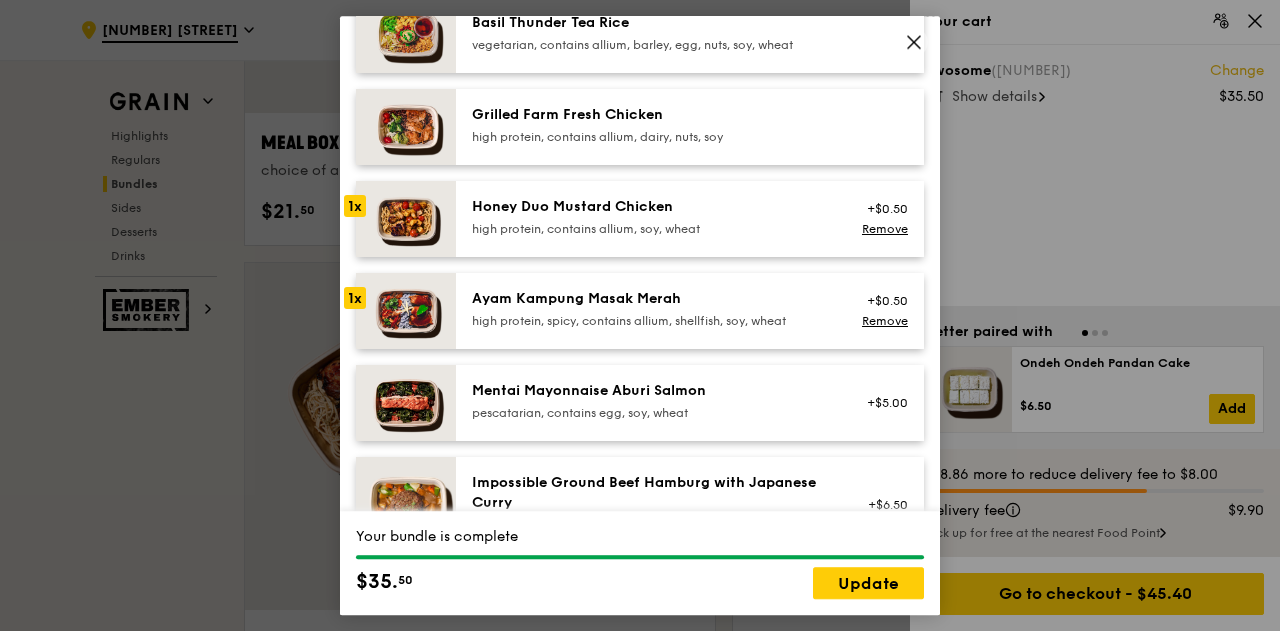 click on "Ayam Kampung Masak Merah" at bounding box center (651, 299) 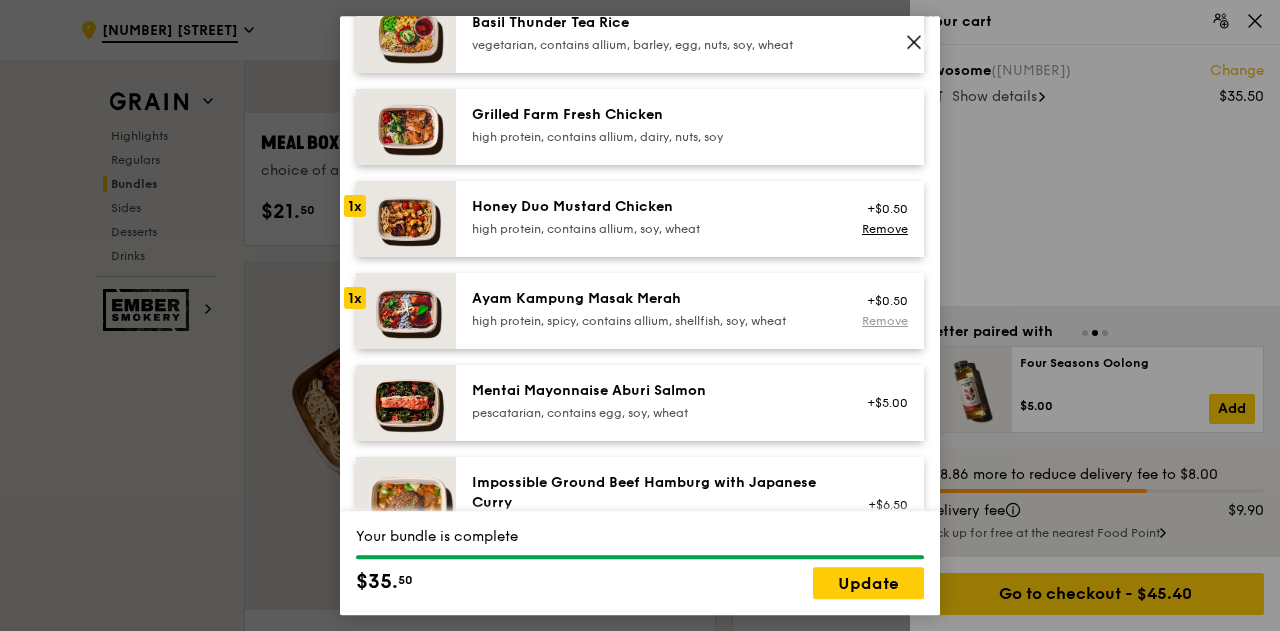 click on "Remove" at bounding box center [885, 321] 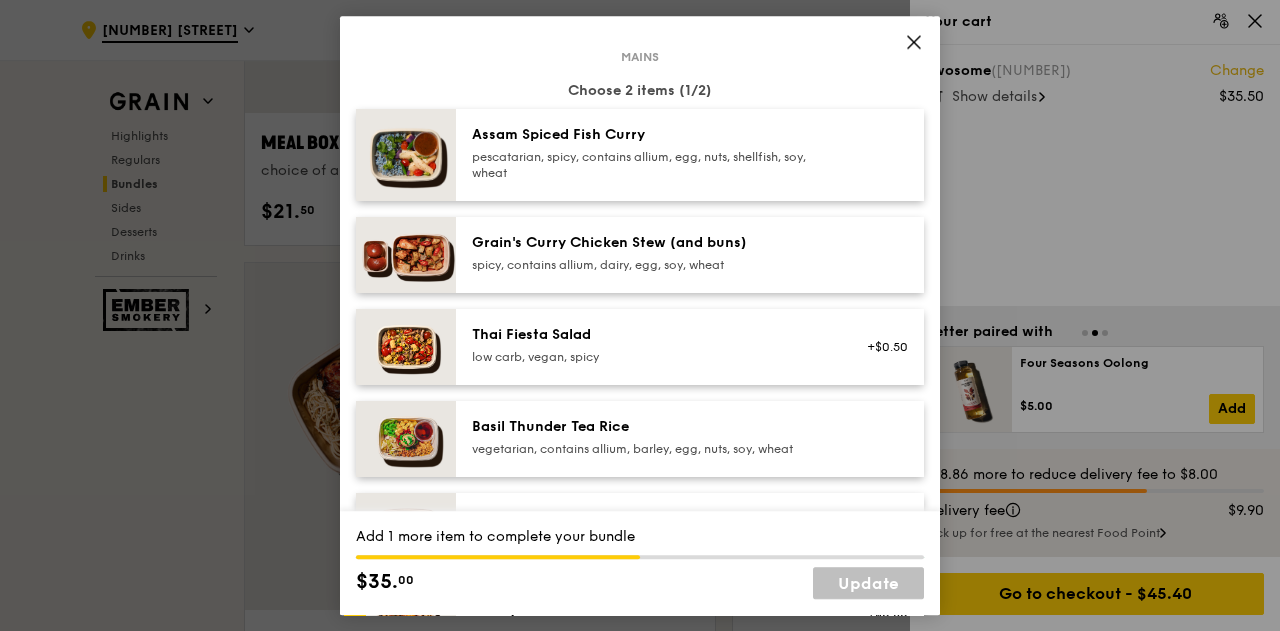 scroll, scrollTop: 0, scrollLeft: 0, axis: both 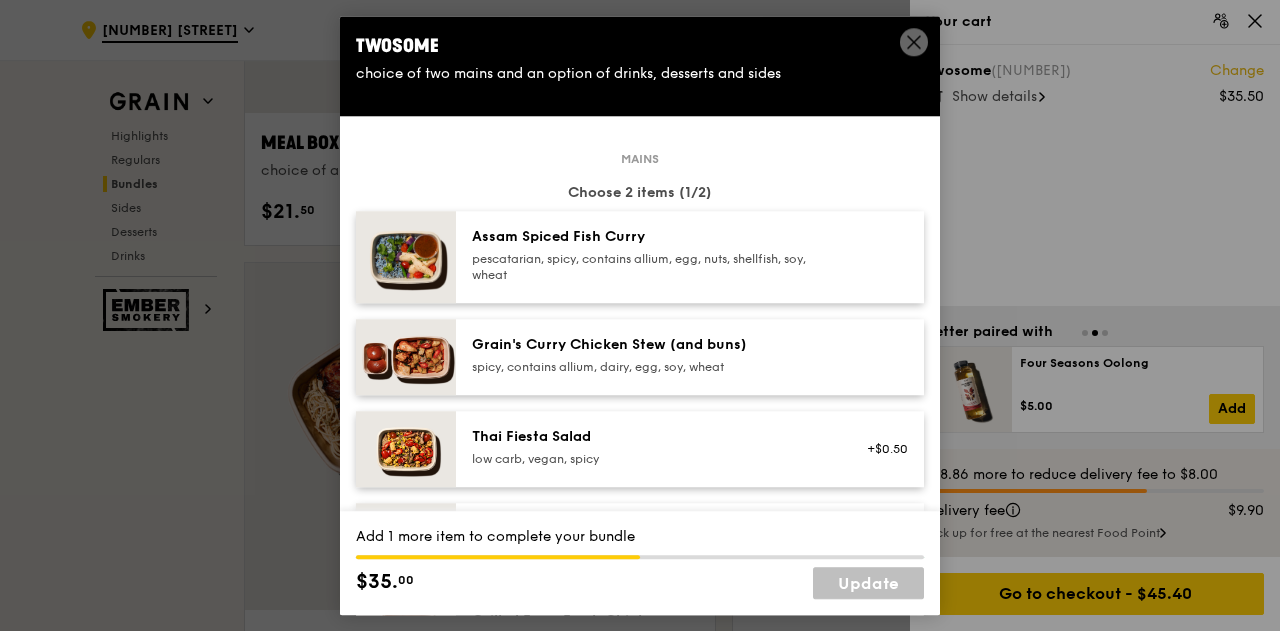 click on "pescatarian, spicy, contains allium, egg, nuts, shellfish, soy, wheat" at bounding box center [651, 267] 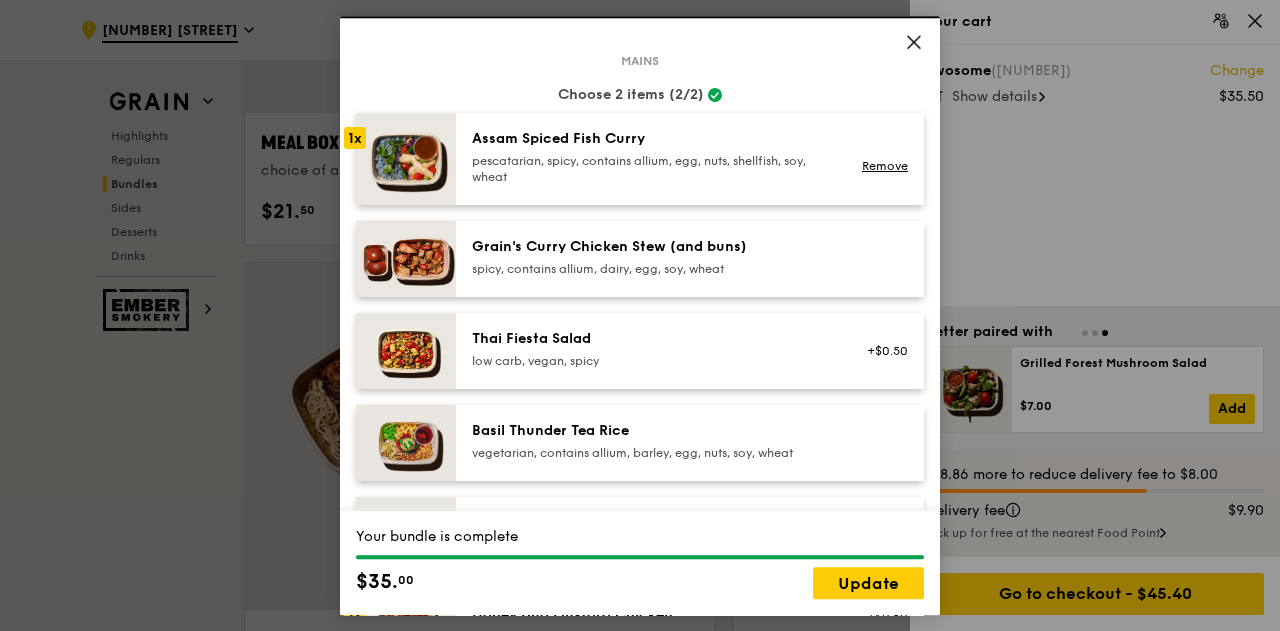 scroll, scrollTop: 106, scrollLeft: 0, axis: vertical 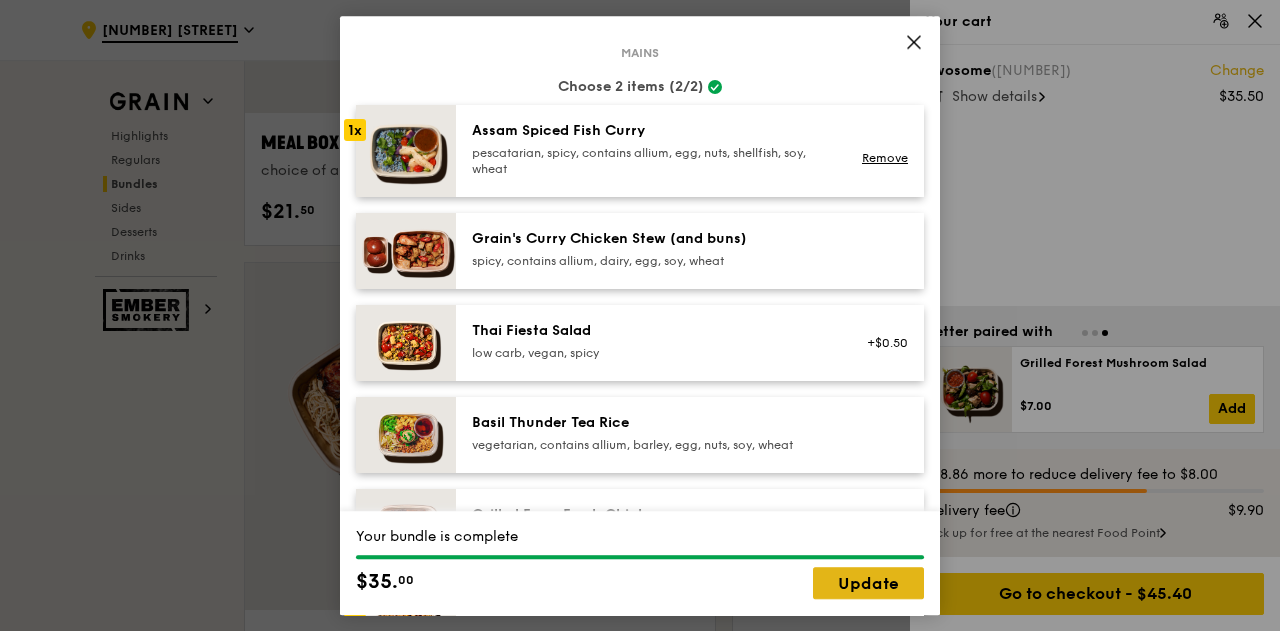 click on "Update" at bounding box center (868, 583) 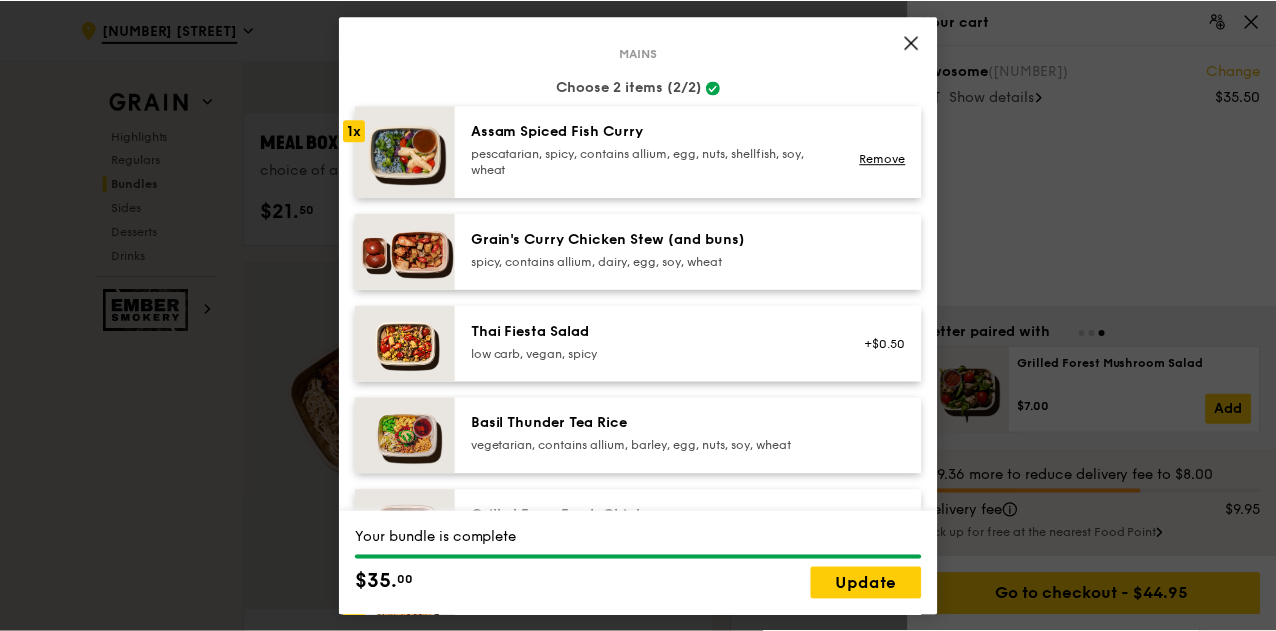 scroll, scrollTop: 3276, scrollLeft: 0, axis: vertical 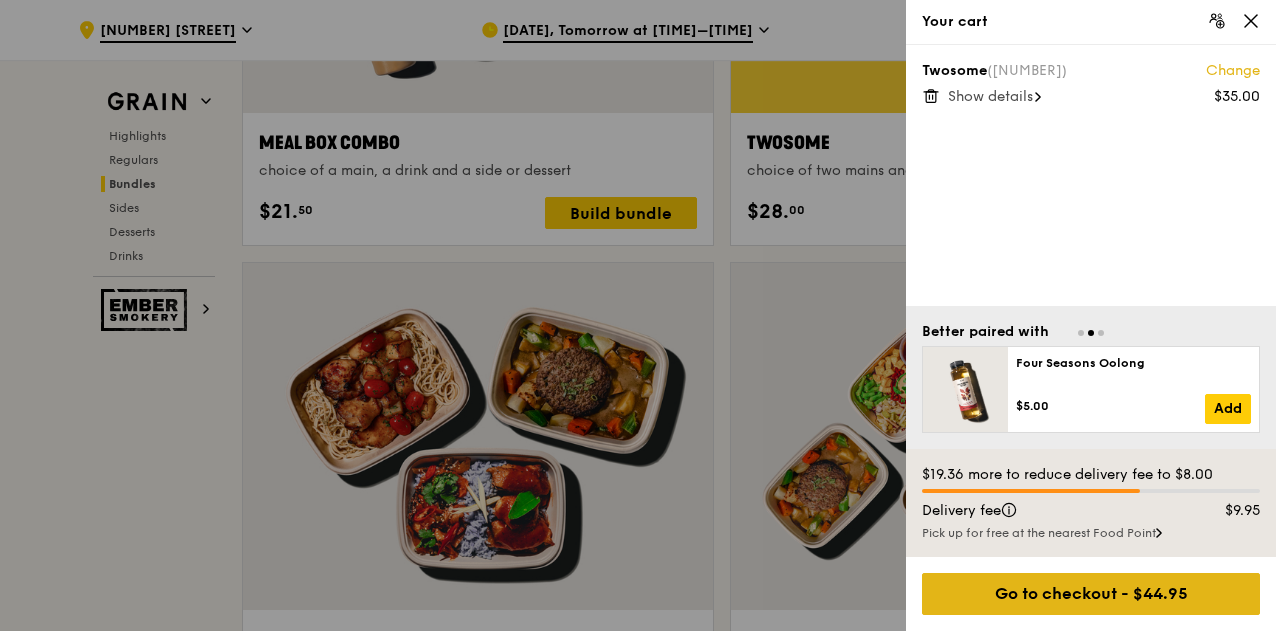 click on "Go to checkout - $44.95" at bounding box center [1091, 594] 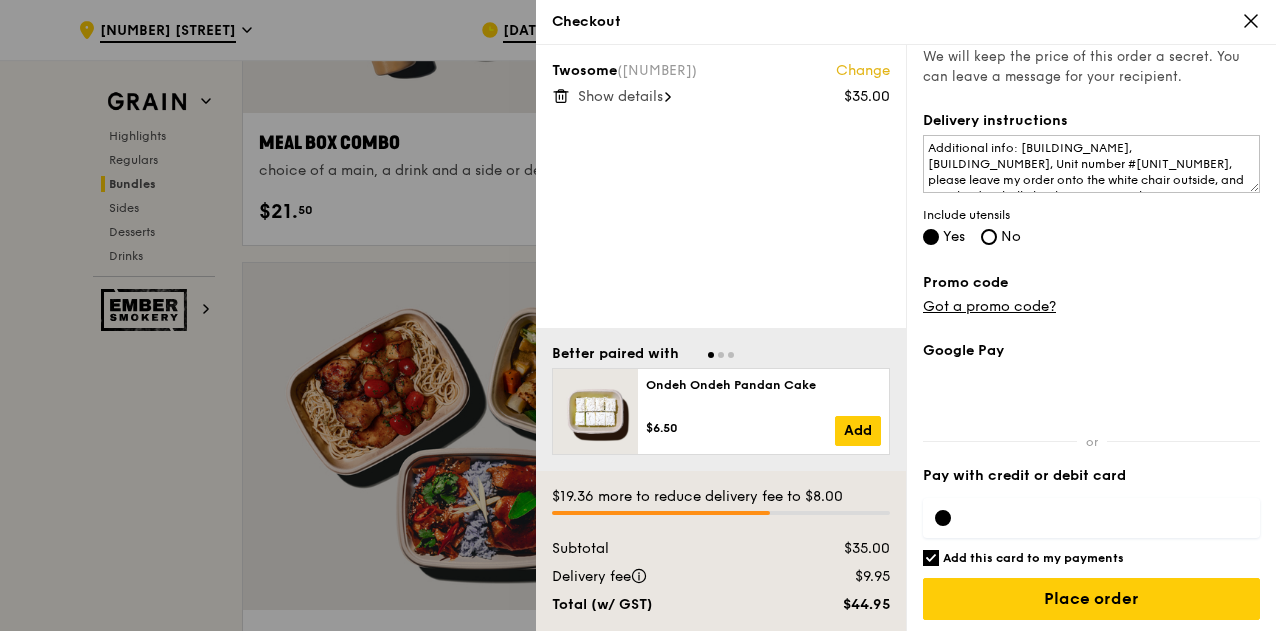 scroll, scrollTop: 518, scrollLeft: 0, axis: vertical 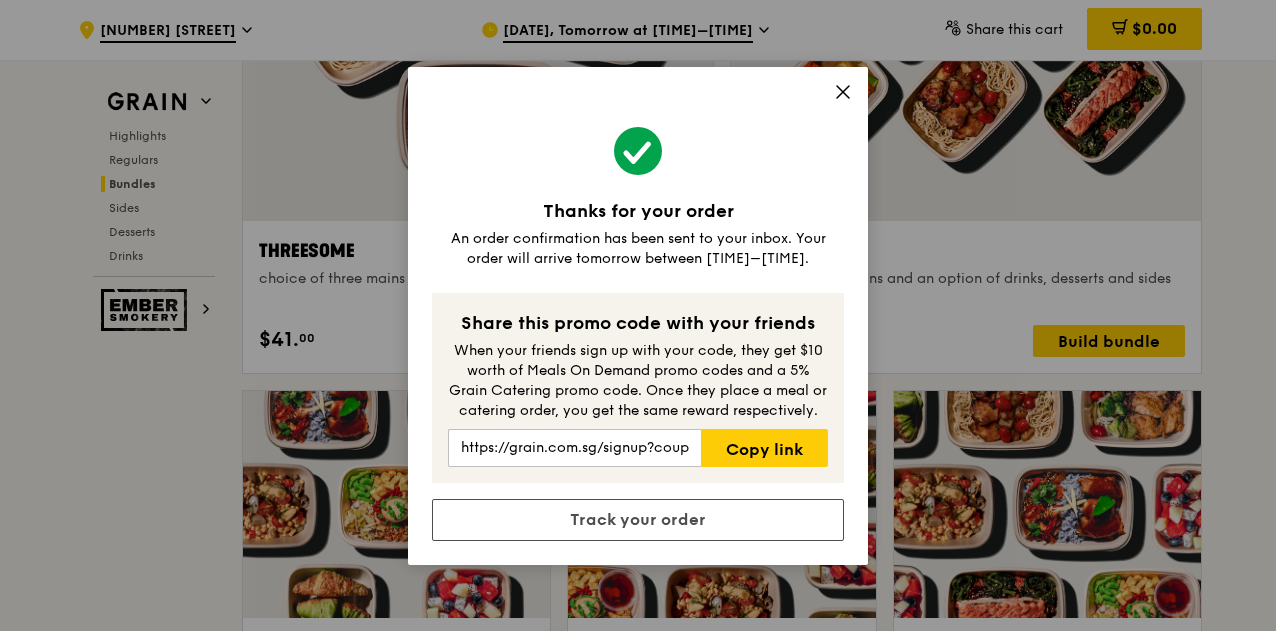 click 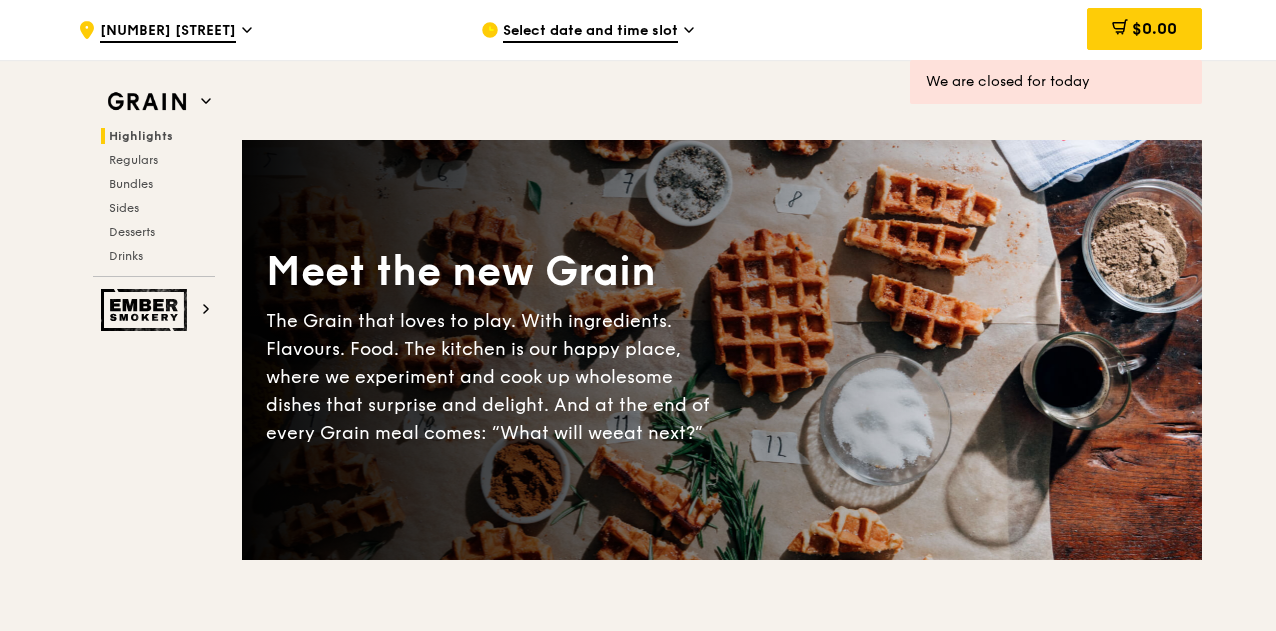 scroll, scrollTop: 0, scrollLeft: 0, axis: both 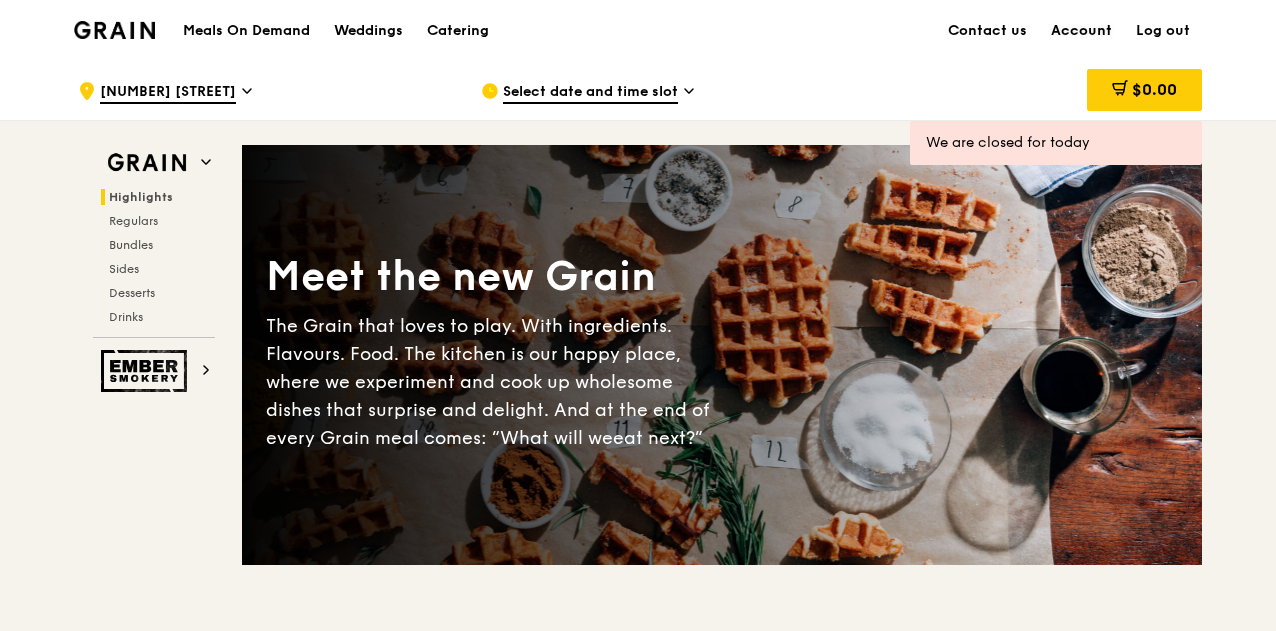 click on "Account" at bounding box center (1081, 31) 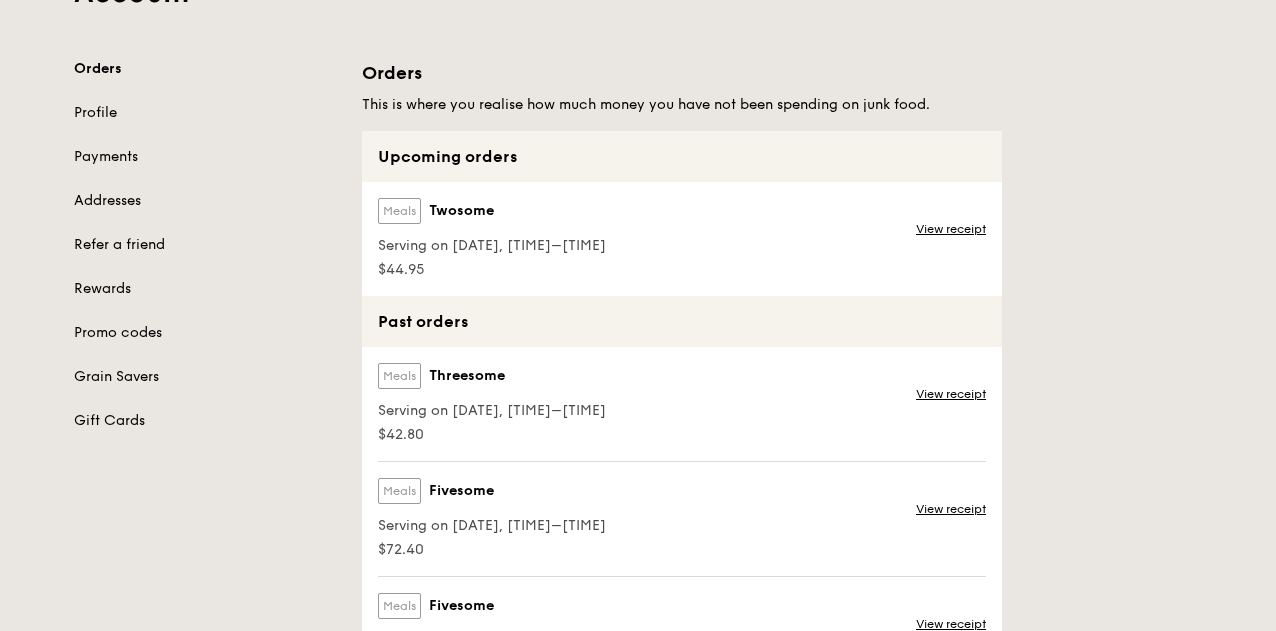 scroll, scrollTop: 173, scrollLeft: 0, axis: vertical 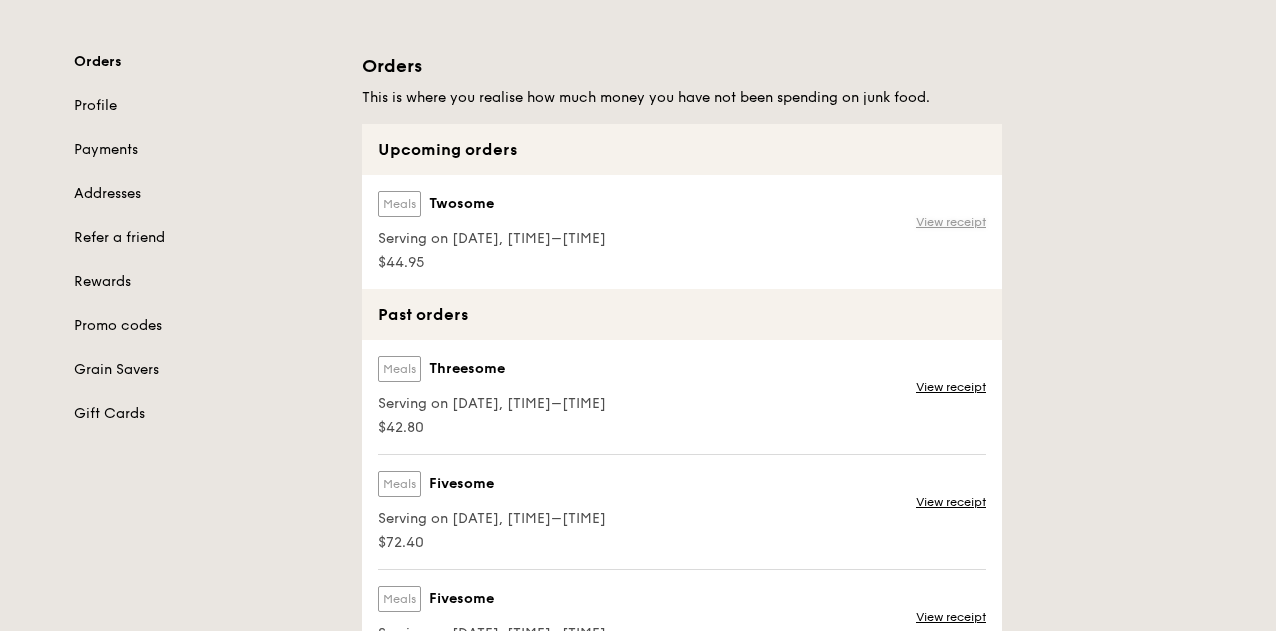 click on "View receipt" at bounding box center [951, 222] 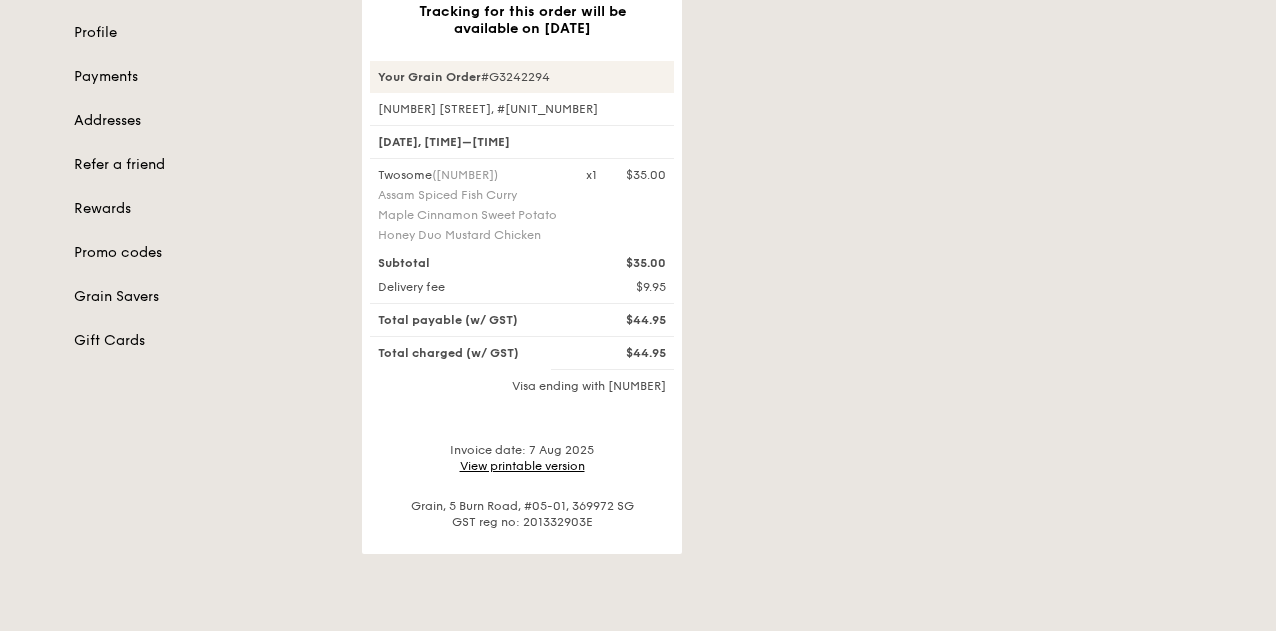 scroll, scrollTop: 255, scrollLeft: 0, axis: vertical 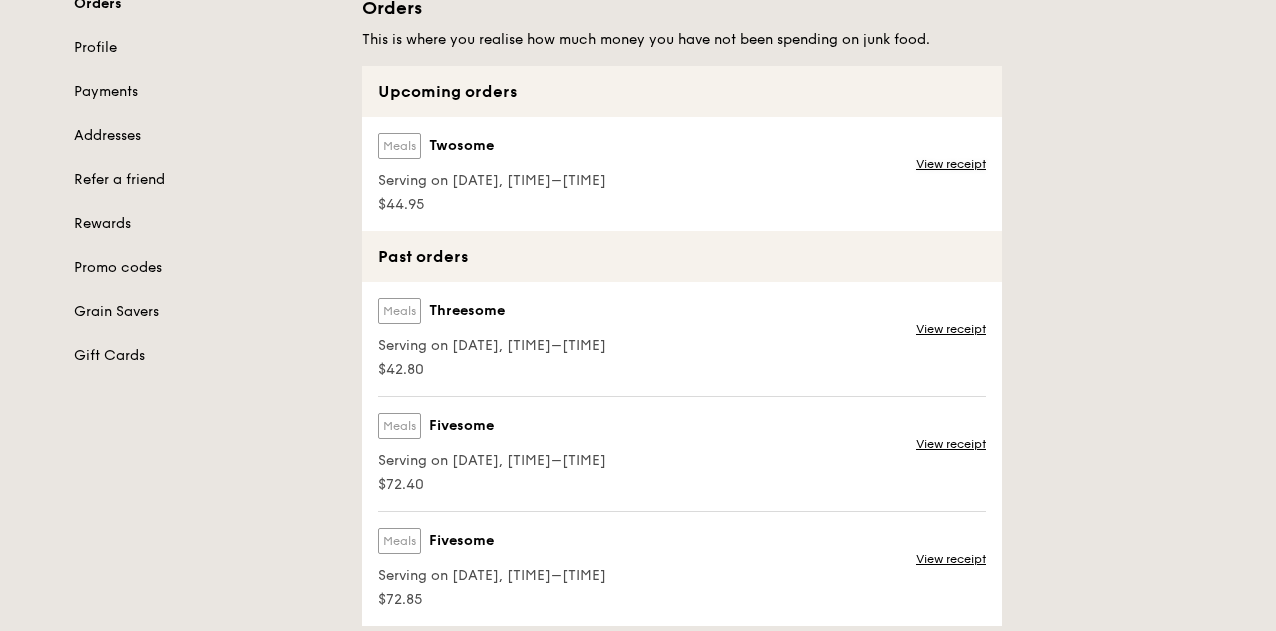 drag, startPoint x: 954, startPoint y: 169, endPoint x: 845, endPoint y: 203, distance: 114.17968 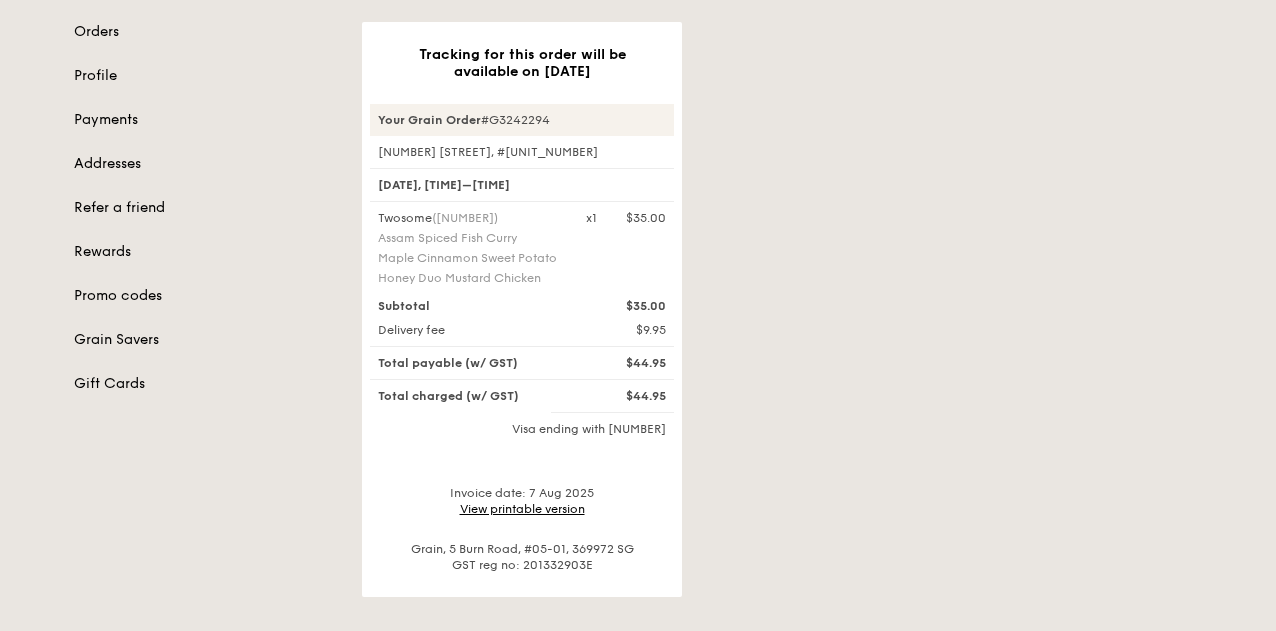 scroll, scrollTop: 83, scrollLeft: 0, axis: vertical 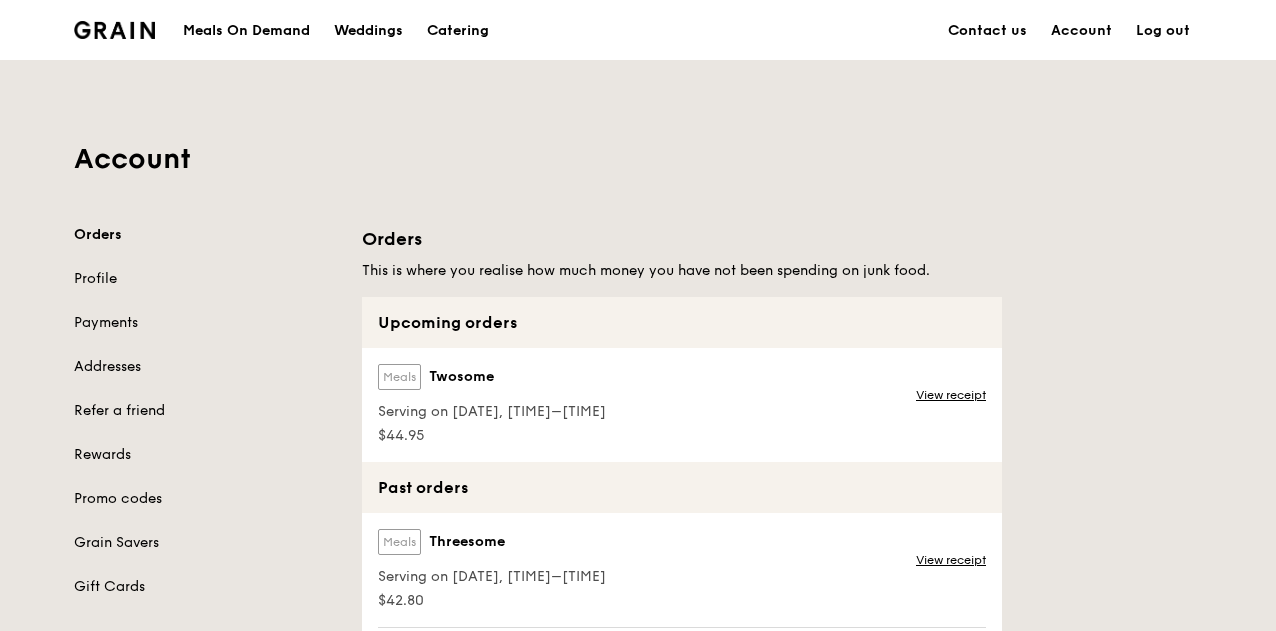 click on "Meals On Demand" at bounding box center [246, 31] 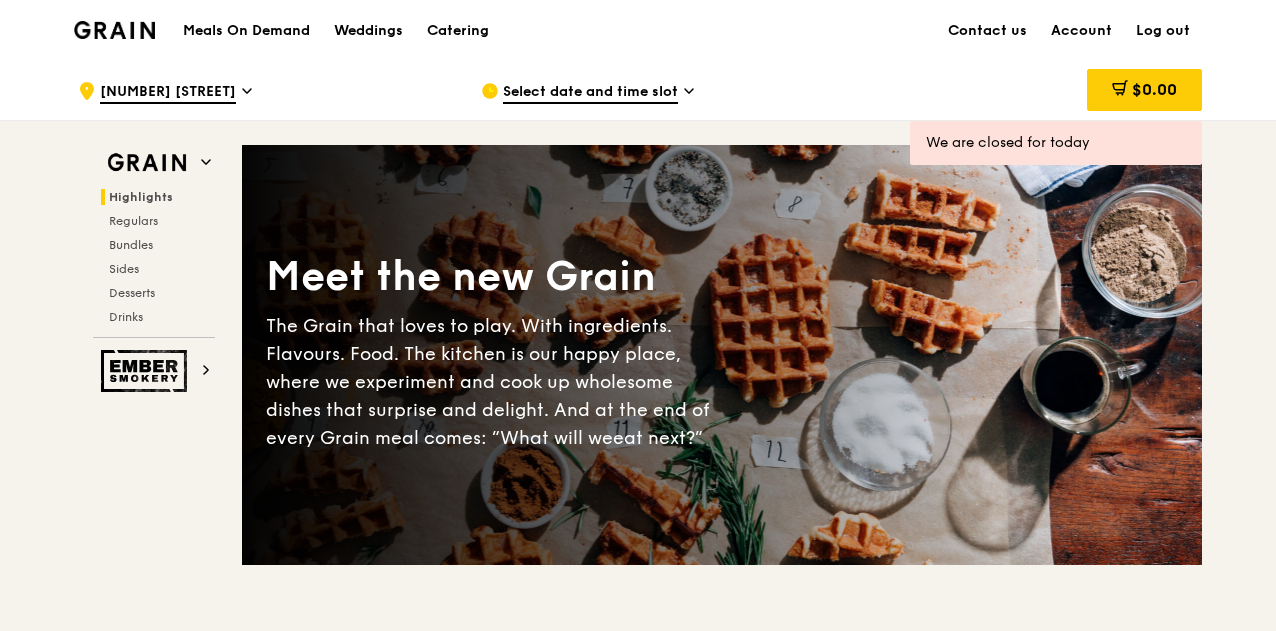 click on "Select date and time slot" at bounding box center [590, 93] 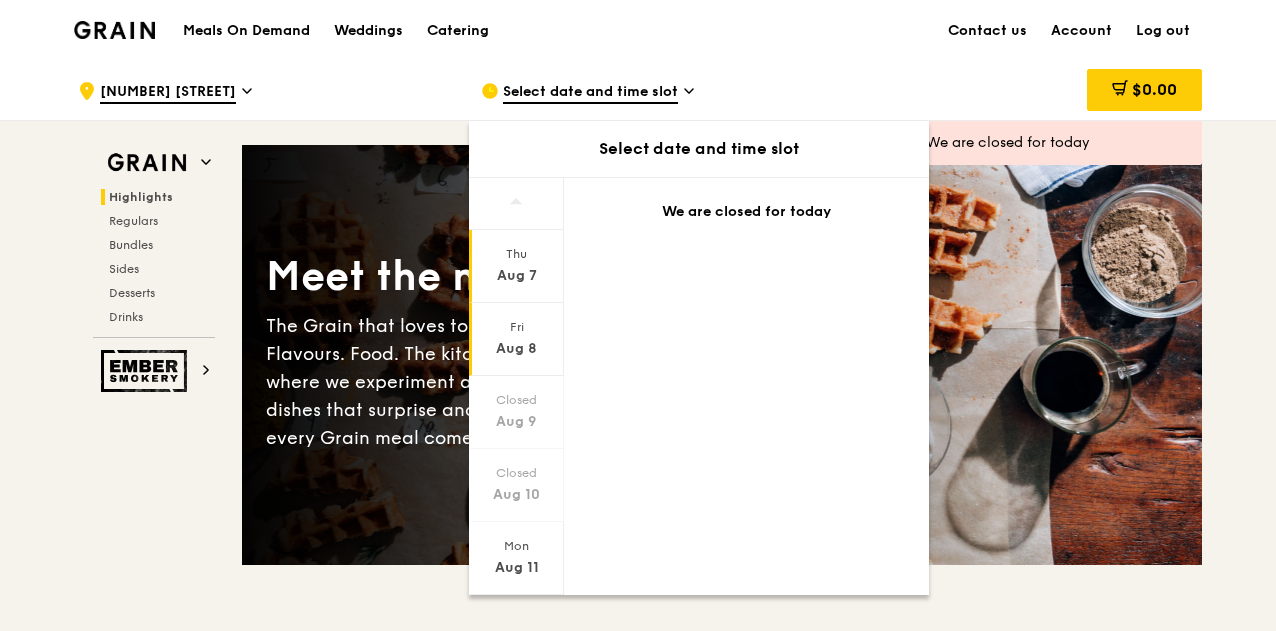 click on "[DAY]
[DATE]" at bounding box center (516, 339) 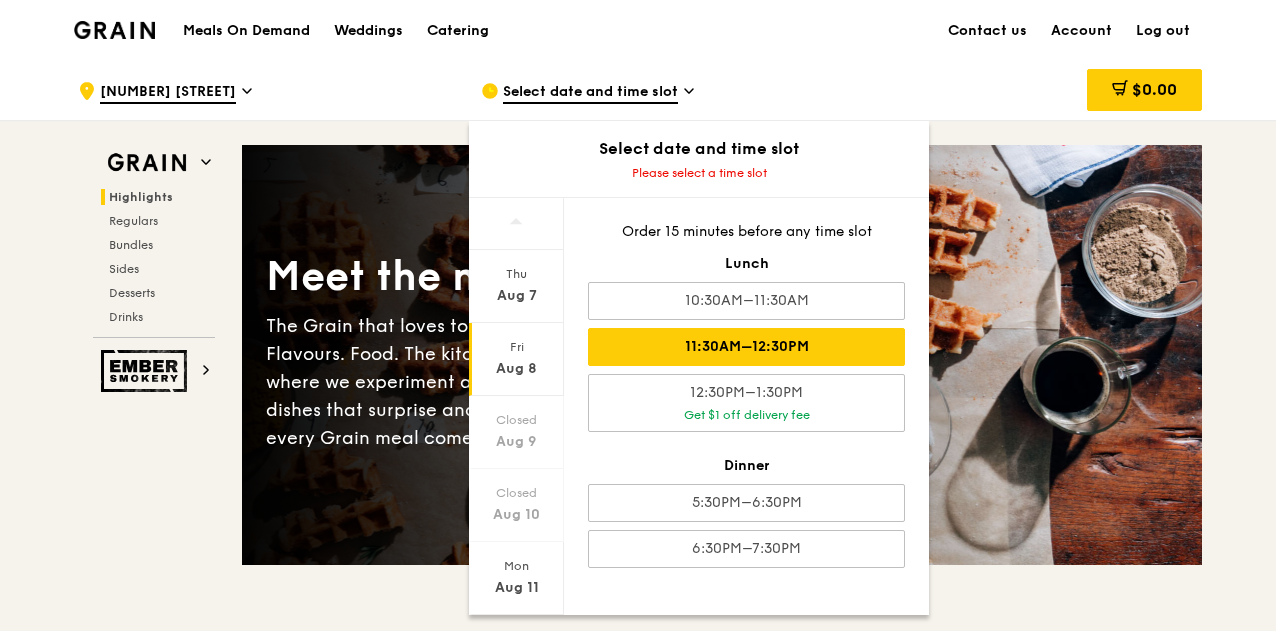 click on "11:30AM–12:30PM" at bounding box center (746, 347) 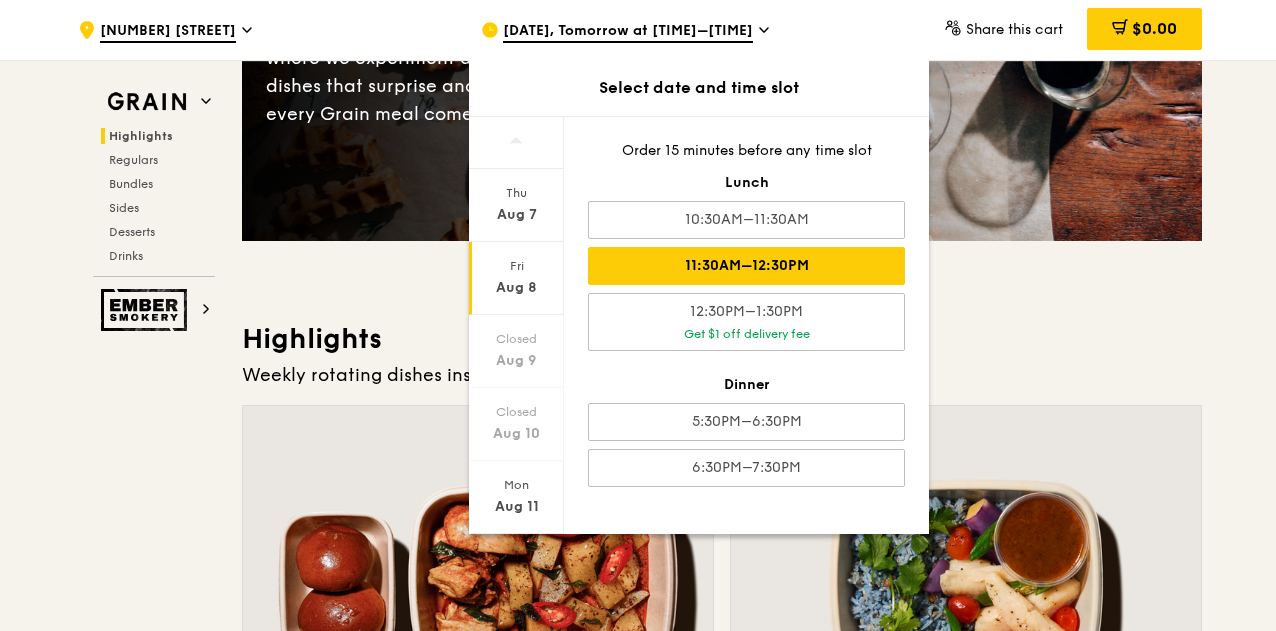 scroll, scrollTop: 362, scrollLeft: 0, axis: vertical 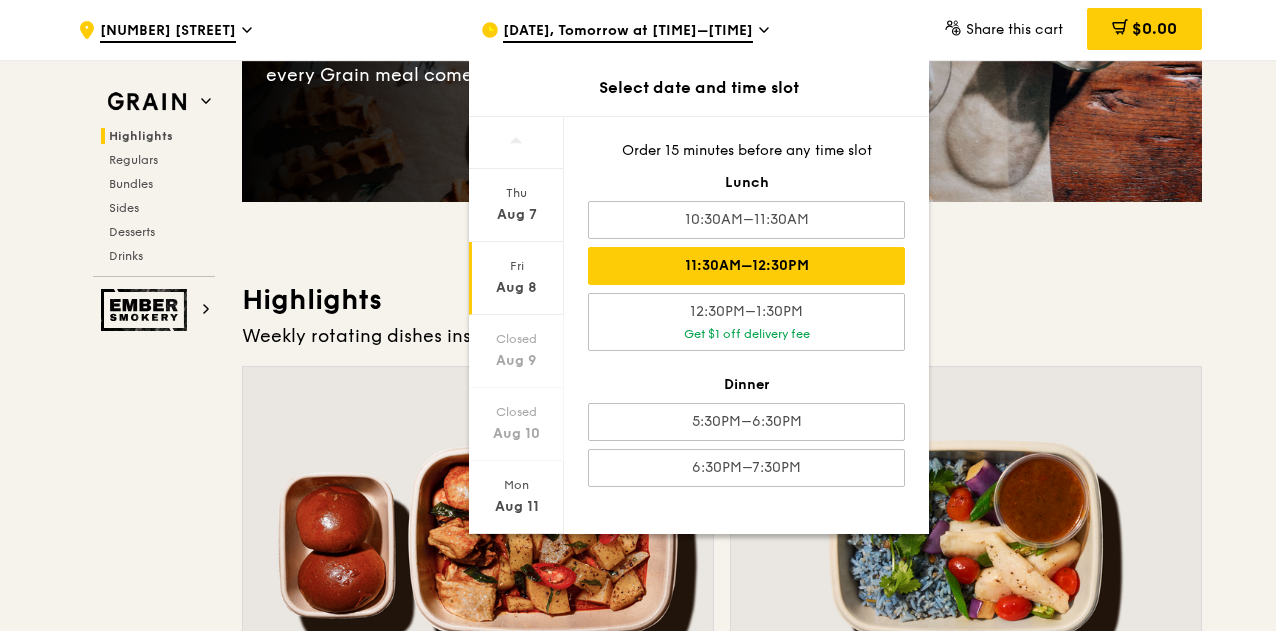 drag, startPoint x: 1122, startPoint y: 261, endPoint x: 1031, endPoint y: 299, distance: 98.61542 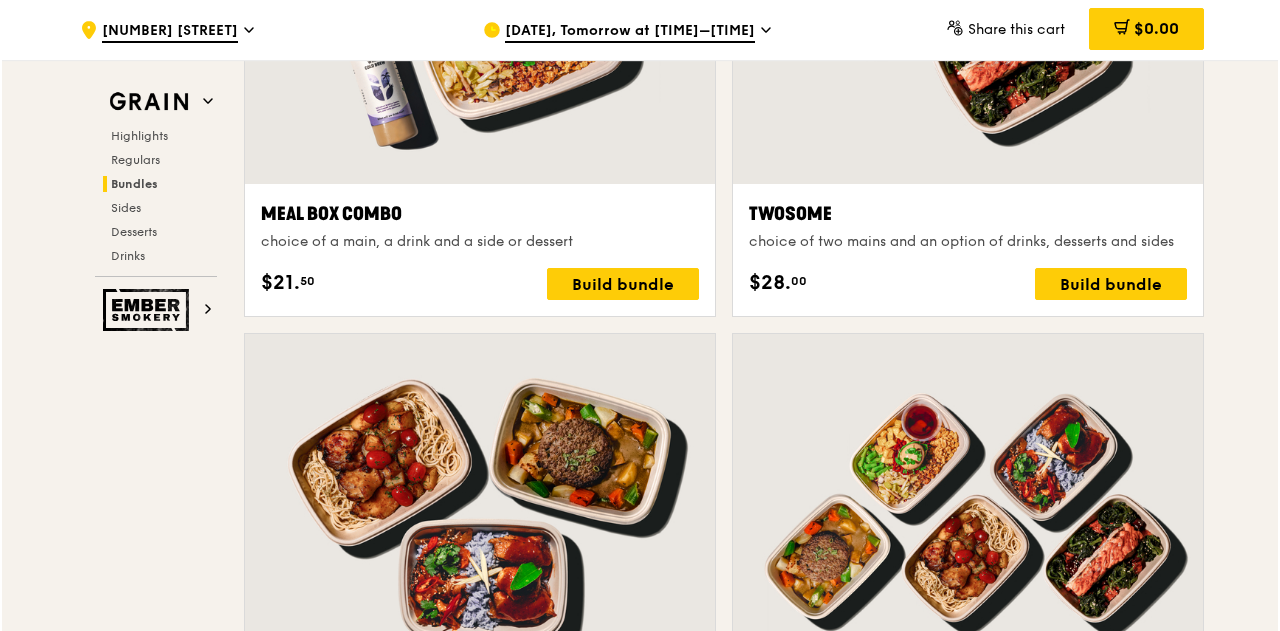 scroll, scrollTop: 3203, scrollLeft: 0, axis: vertical 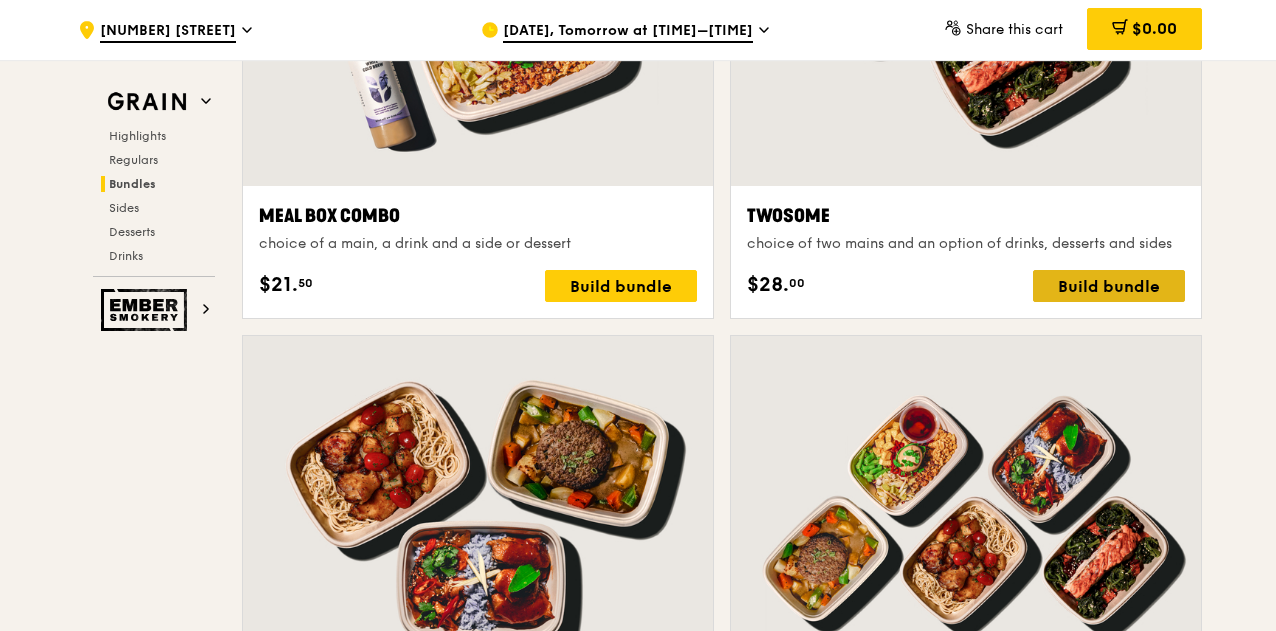 click on "Build bundle" at bounding box center [1109, 286] 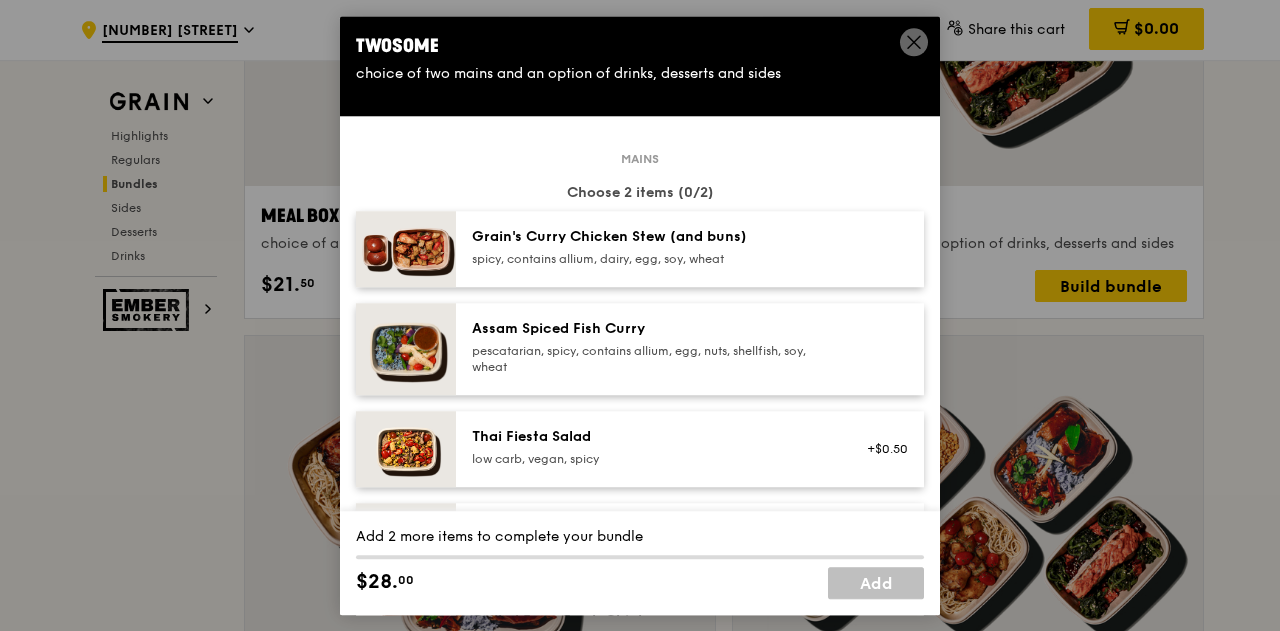 click at bounding box center [881, 249] 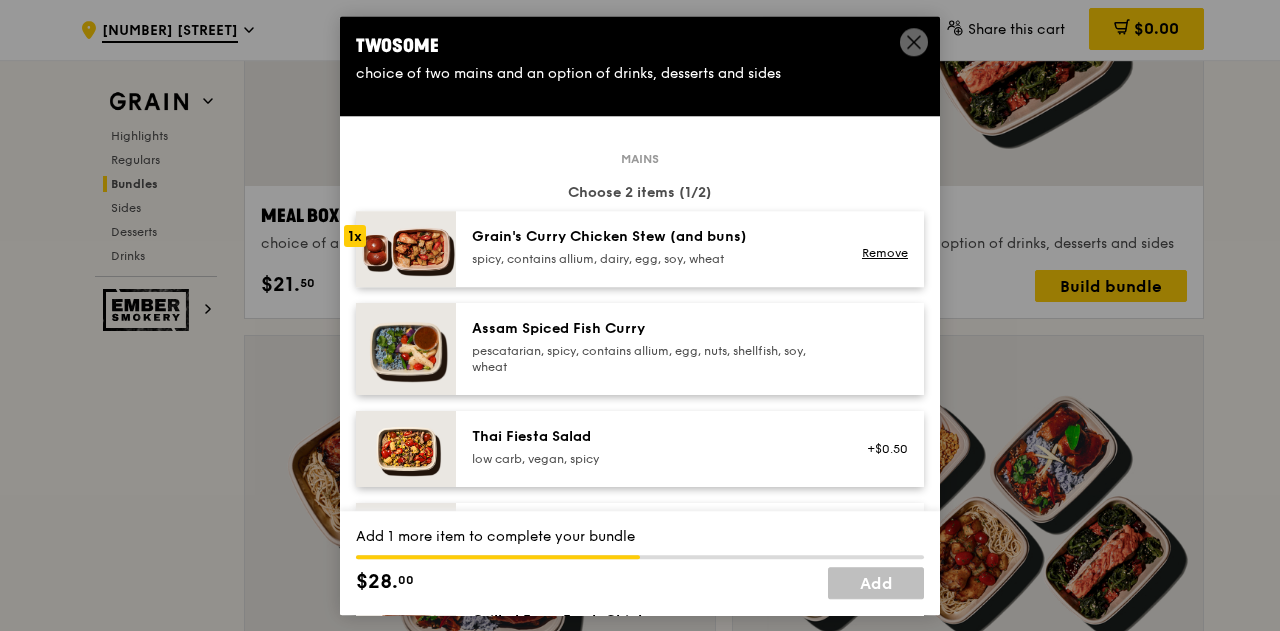 click on "pescatarian, spicy, contains allium, egg, nuts, shellfish, soy, wheat" at bounding box center [651, 359] 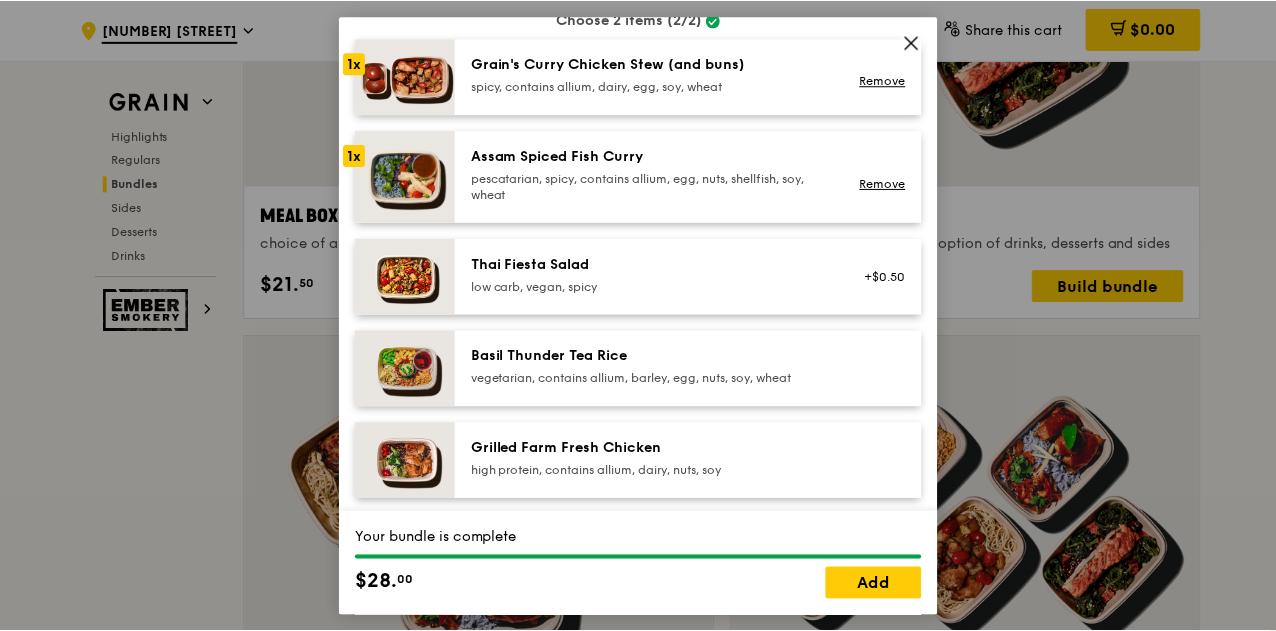 scroll, scrollTop: 180, scrollLeft: 0, axis: vertical 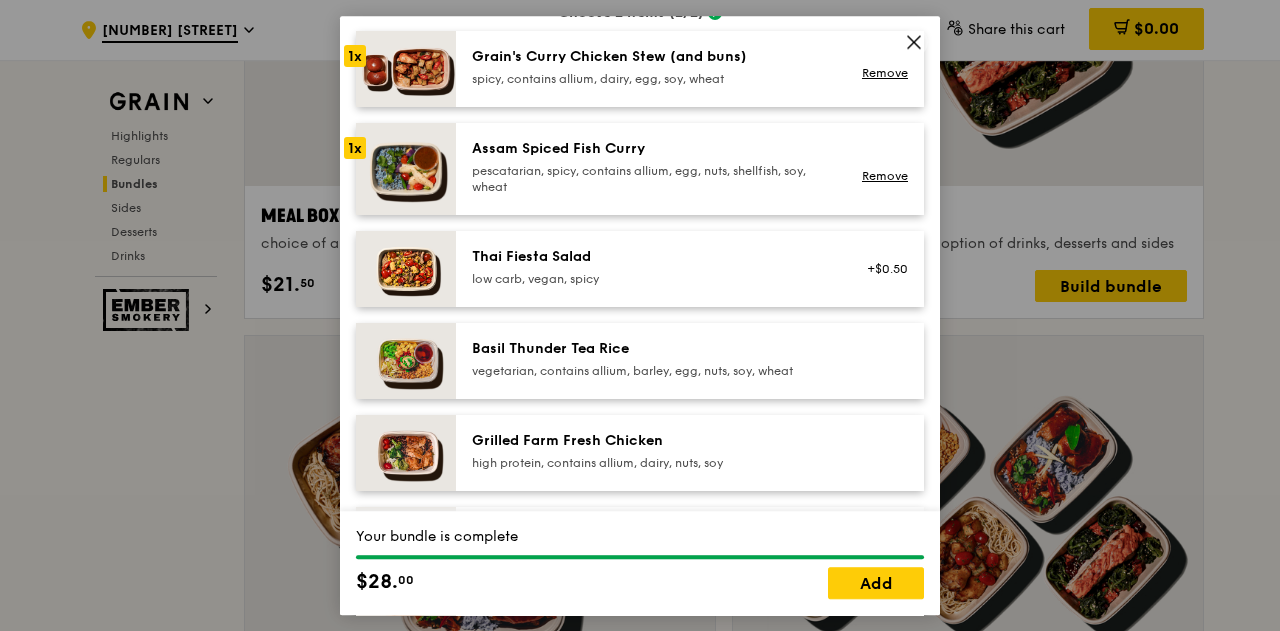 drag, startPoint x: 913, startPoint y: 594, endPoint x: 905, endPoint y: 617, distance: 24.351591 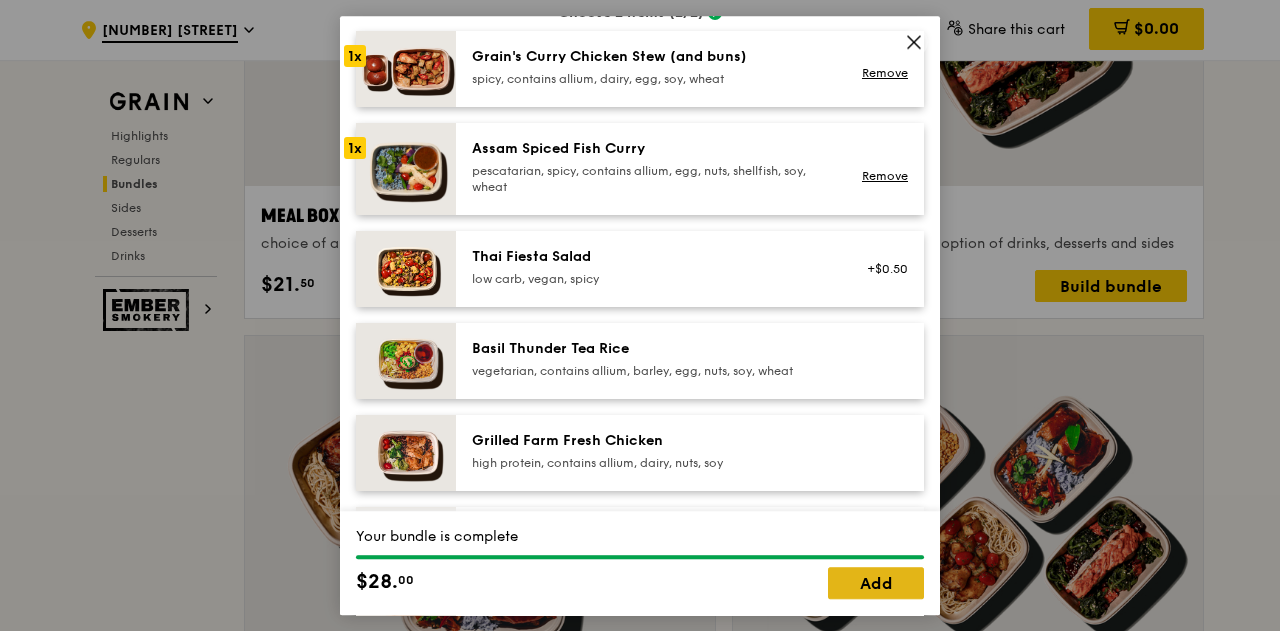 click on "Add" at bounding box center (876, 583) 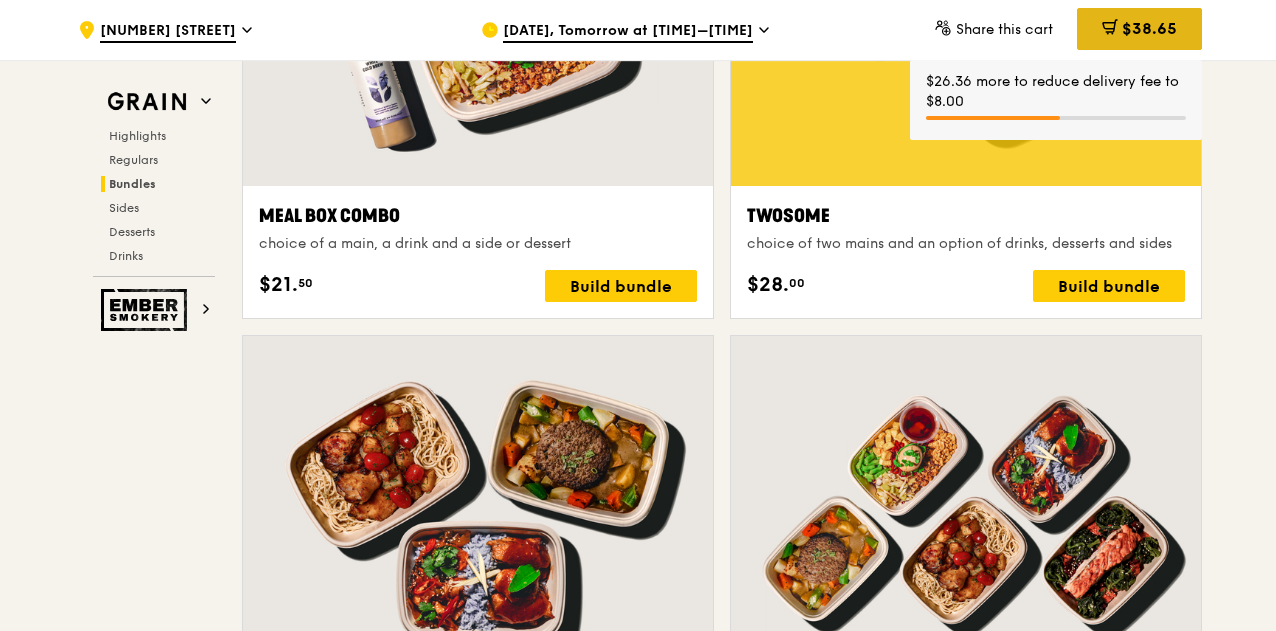 click 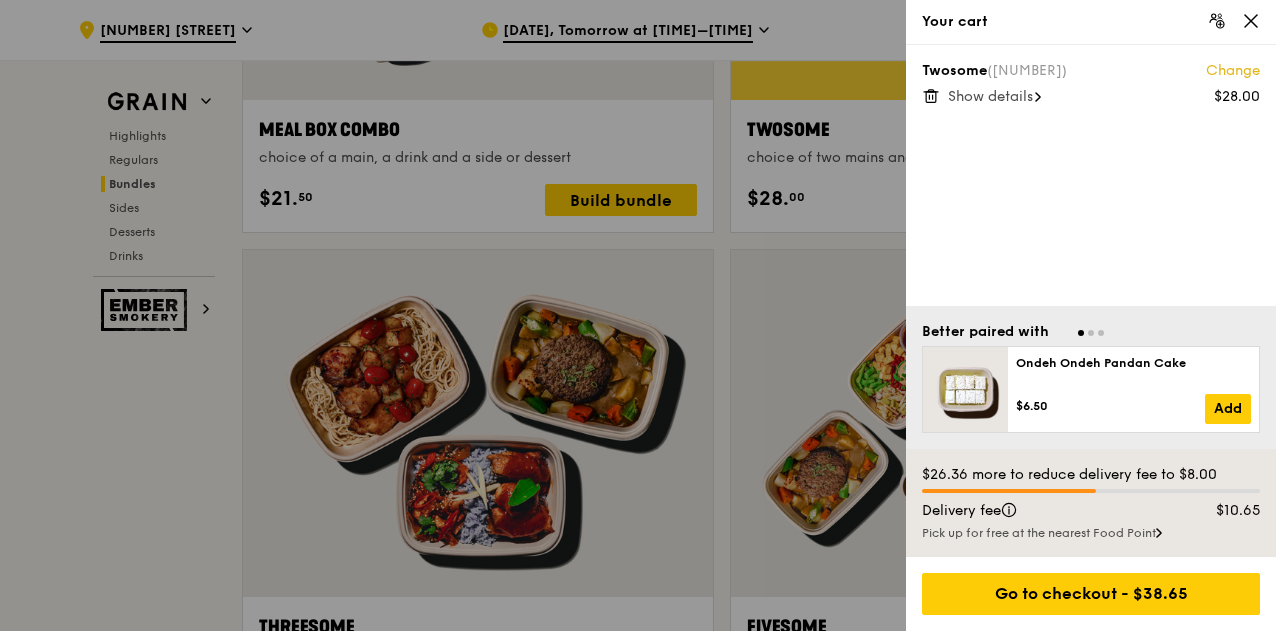 scroll, scrollTop: 3372, scrollLeft: 0, axis: vertical 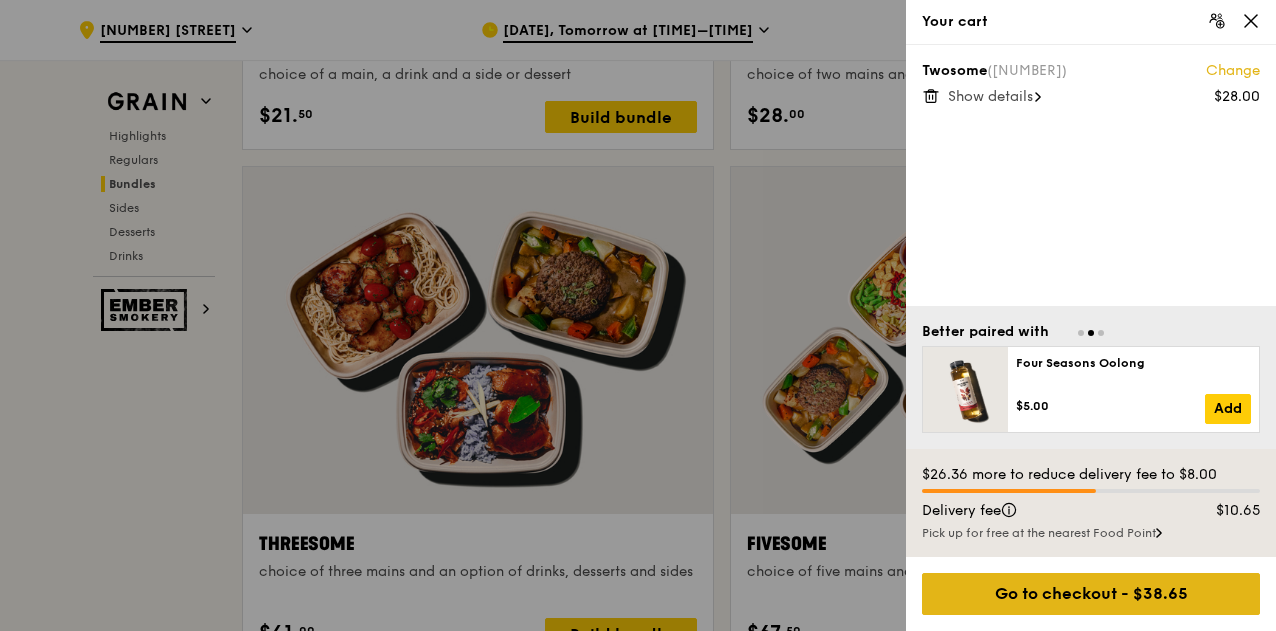 click on "Go to checkout - $38.65" at bounding box center [1091, 594] 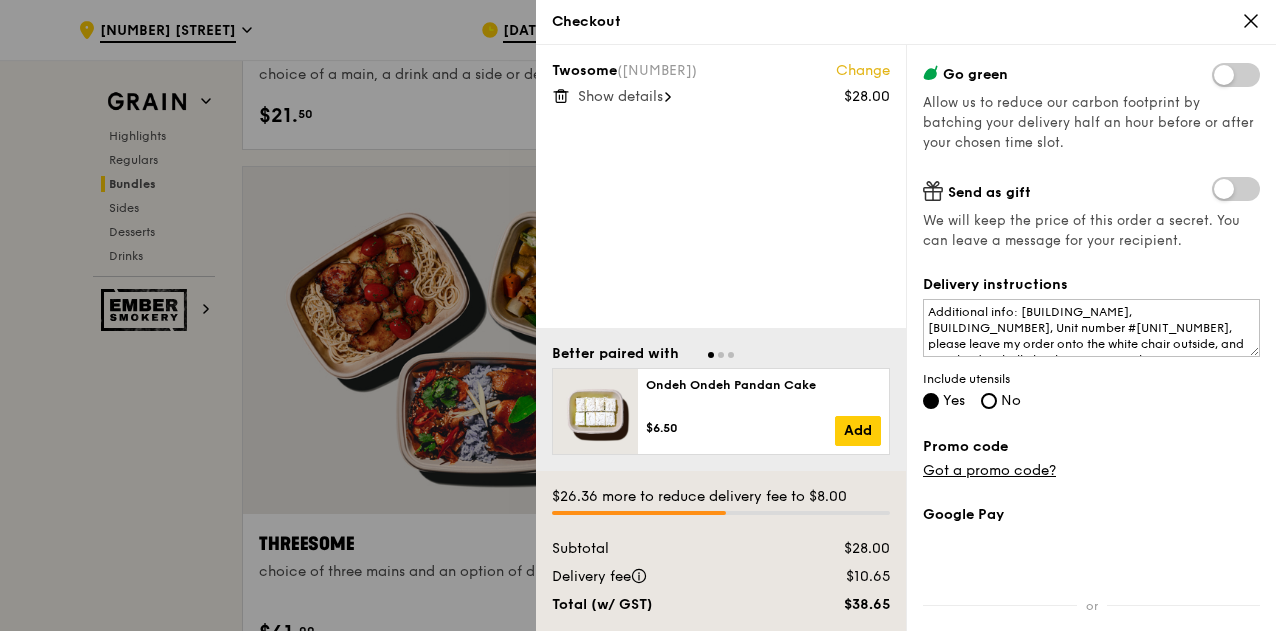 scroll, scrollTop: 382, scrollLeft: 0, axis: vertical 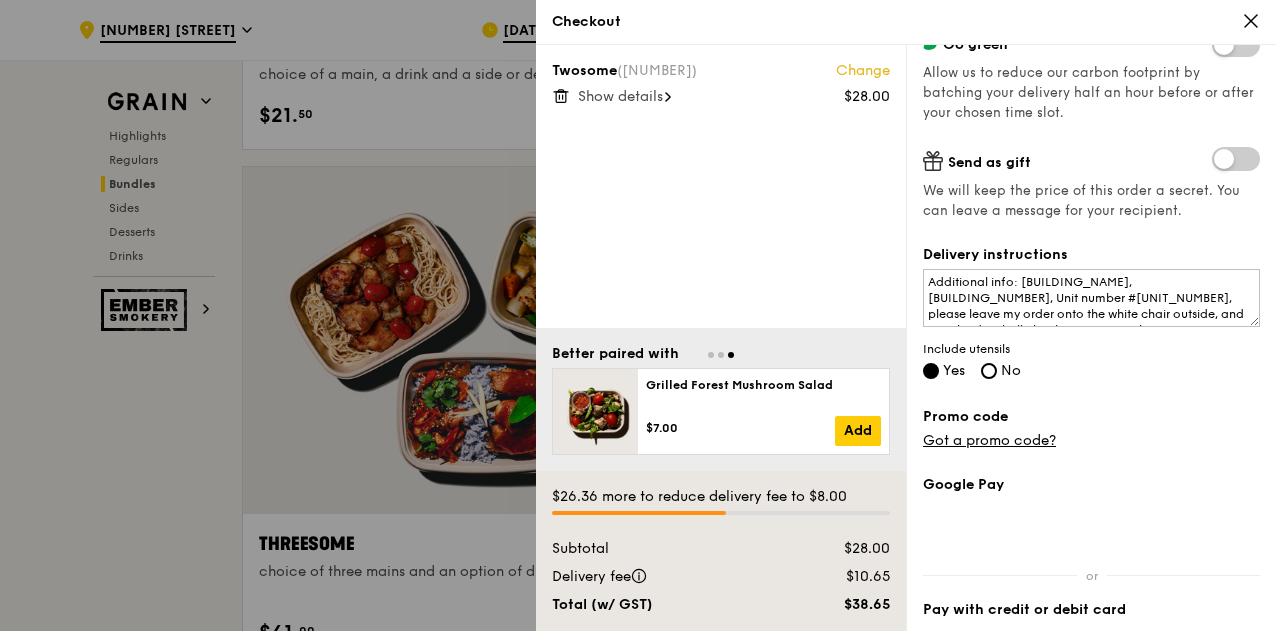 click 